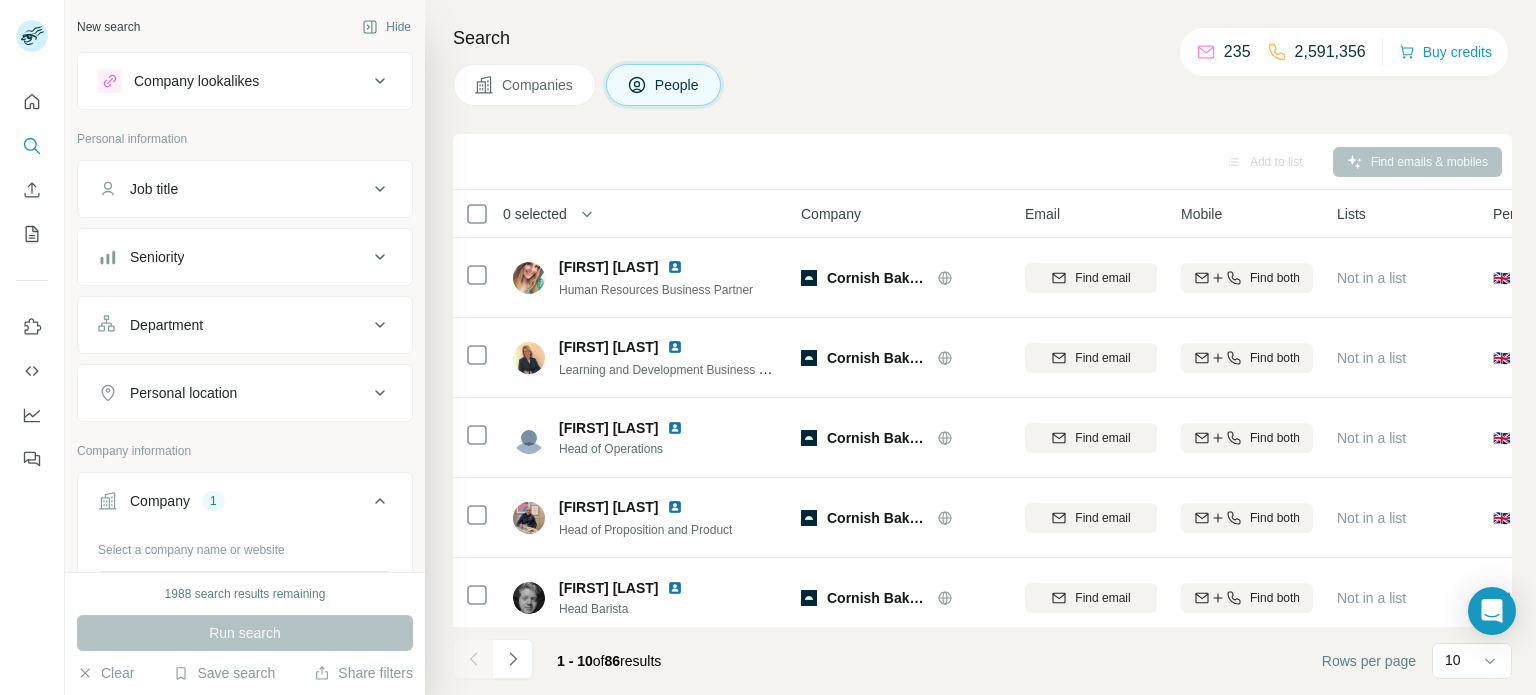 scroll, scrollTop: 0, scrollLeft: 0, axis: both 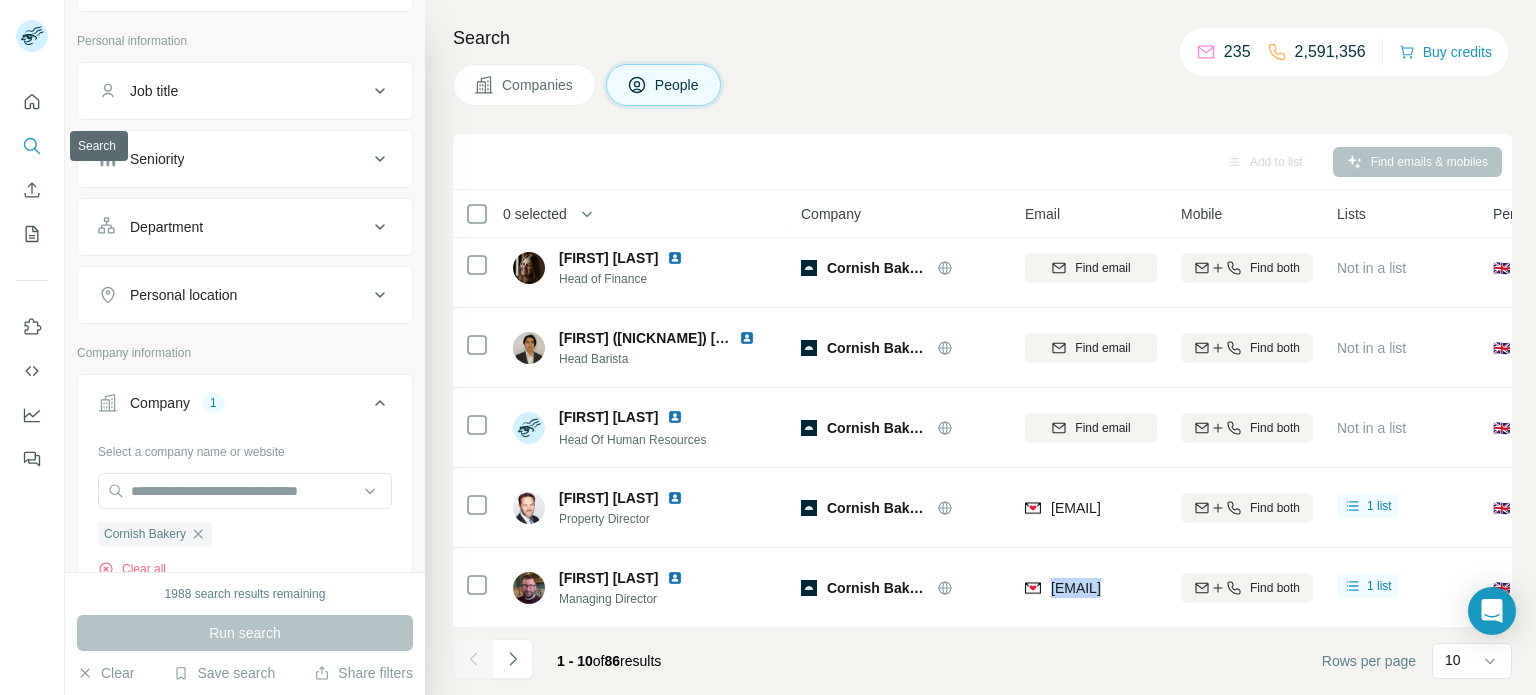 click 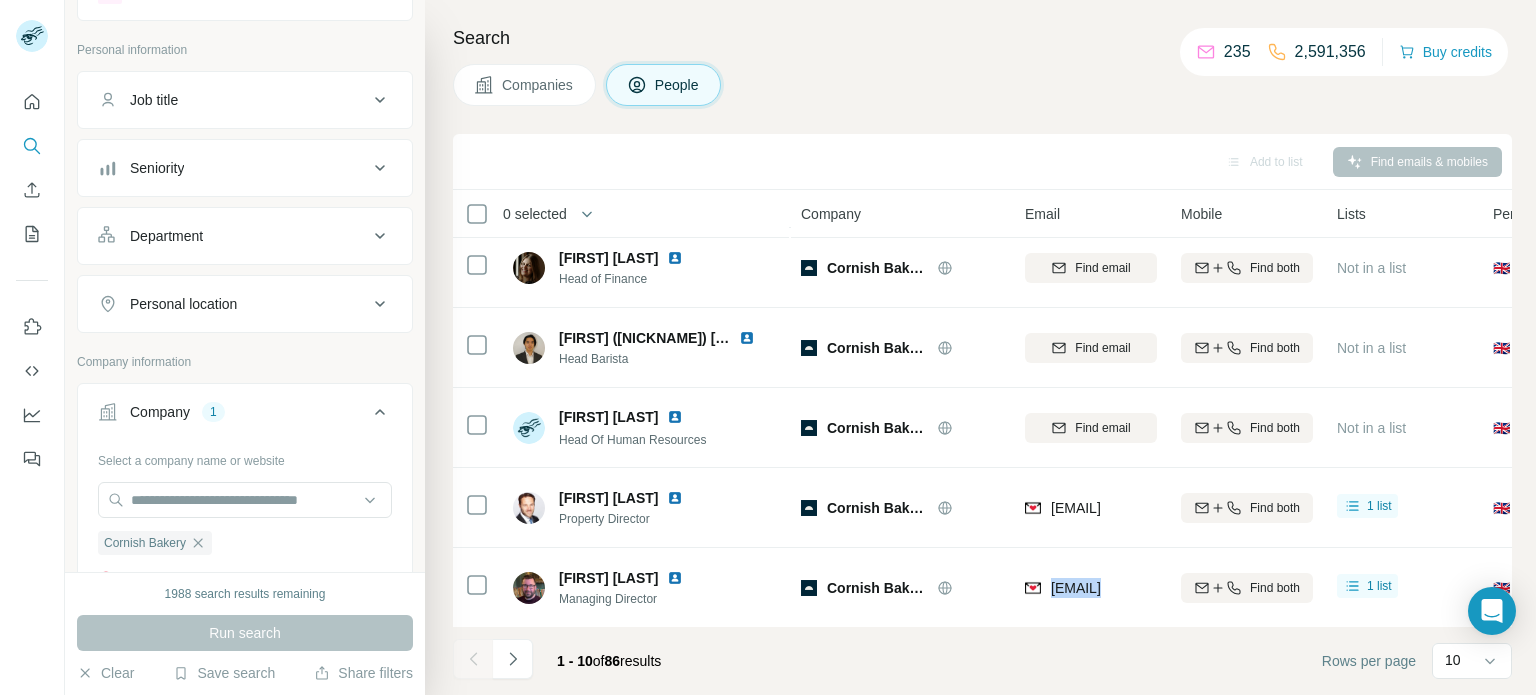 scroll, scrollTop: 68, scrollLeft: 0, axis: vertical 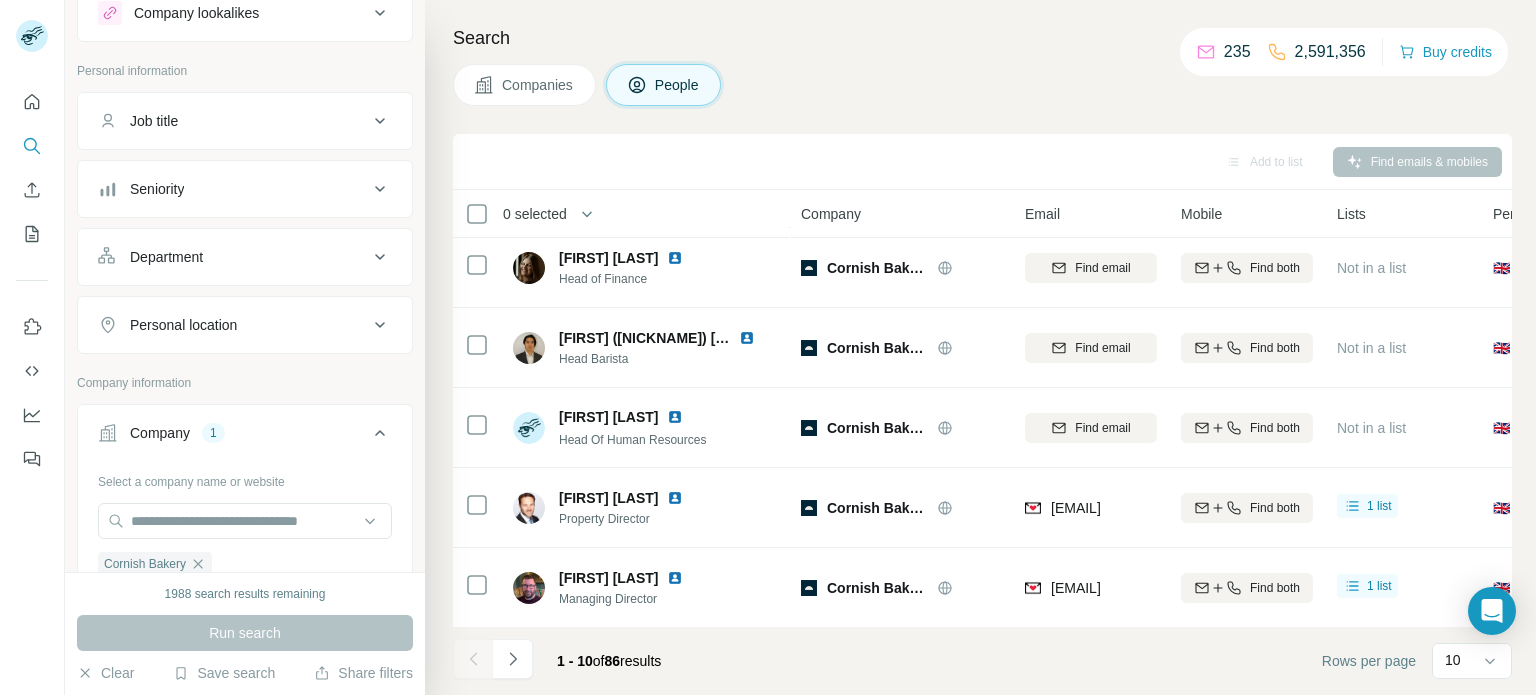 click on "Run search" at bounding box center (245, 633) 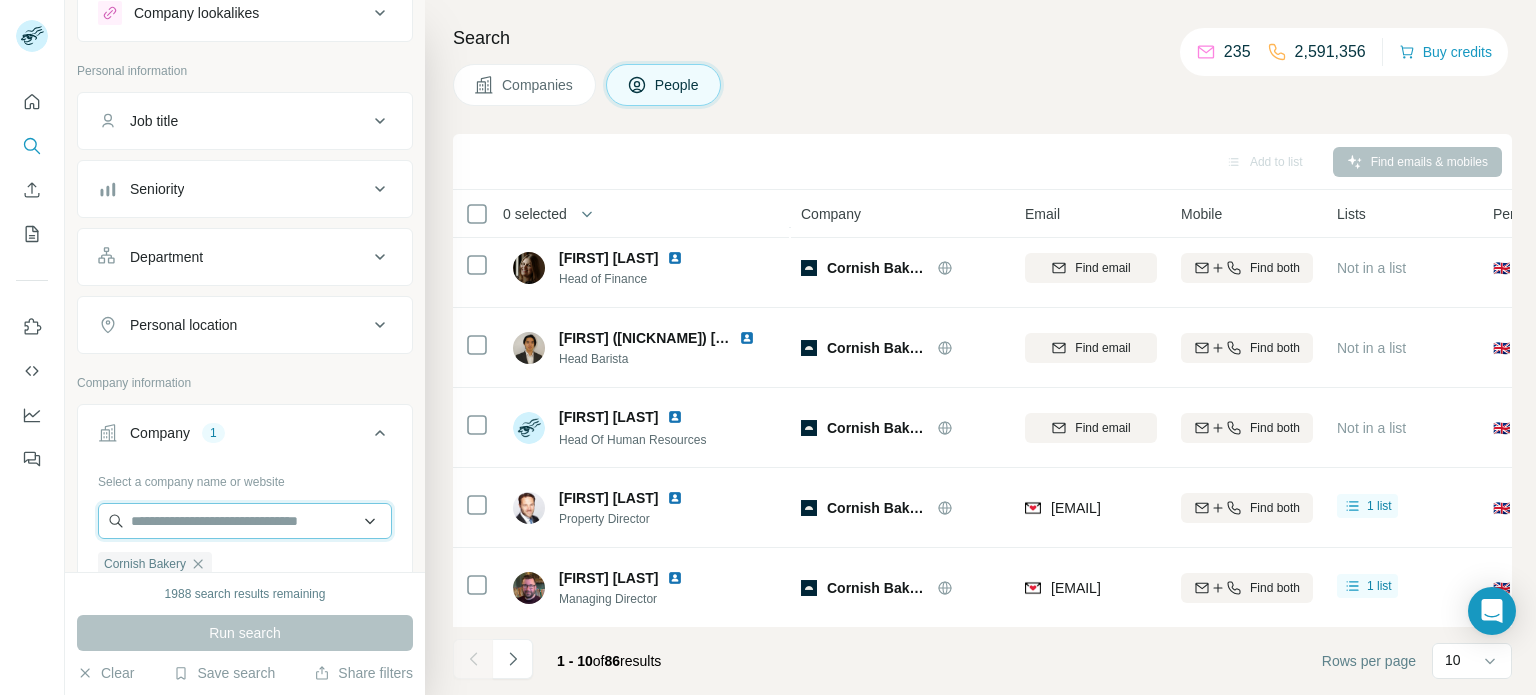 click at bounding box center [245, 521] 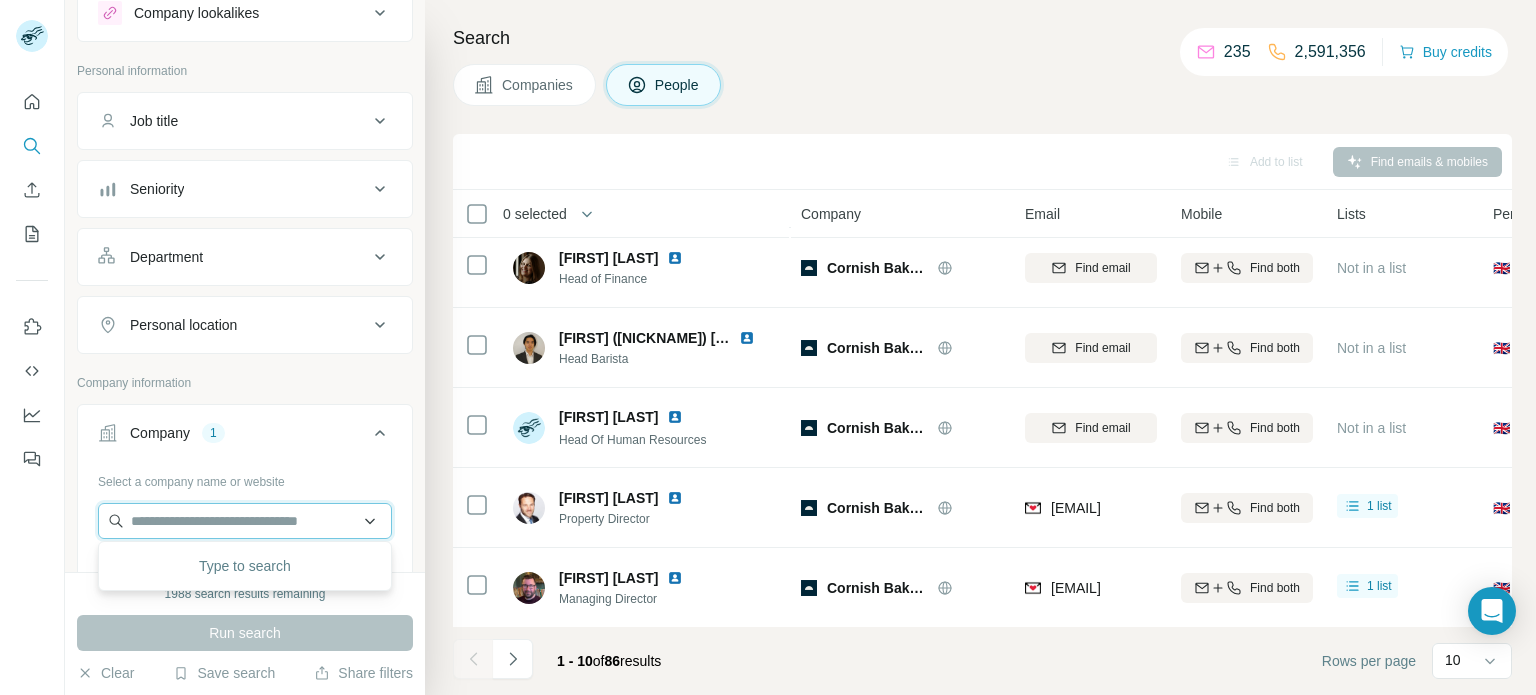 paste on "**********" 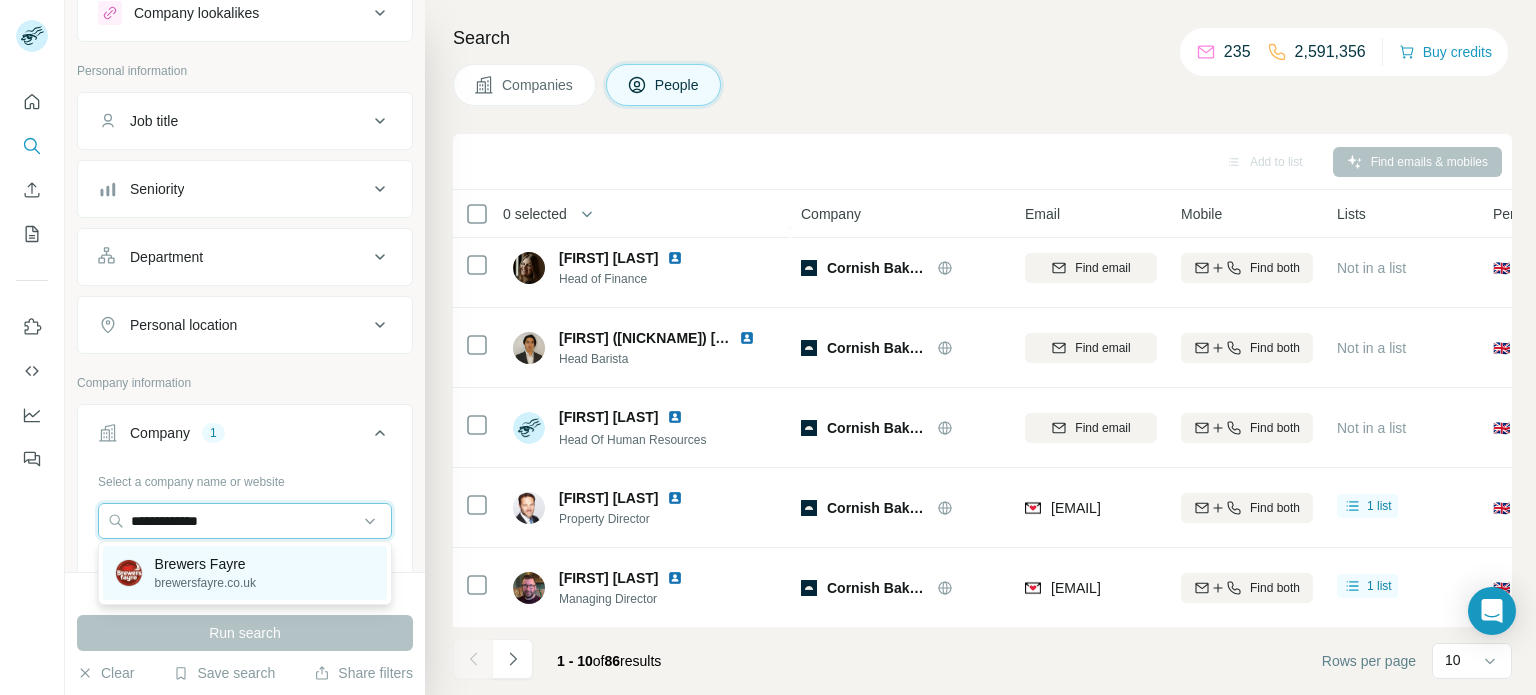 type on "**********" 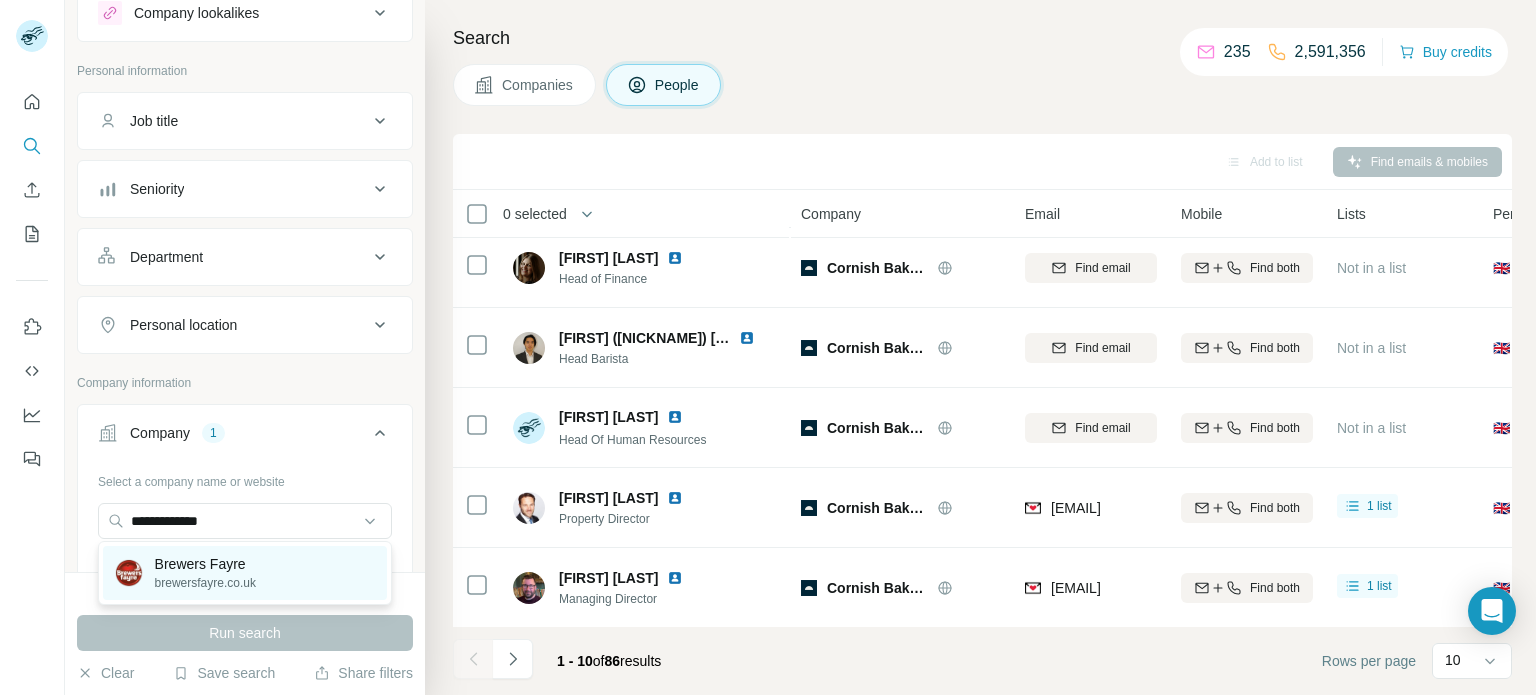 click on "Brewers Fayre" at bounding box center (205, 564) 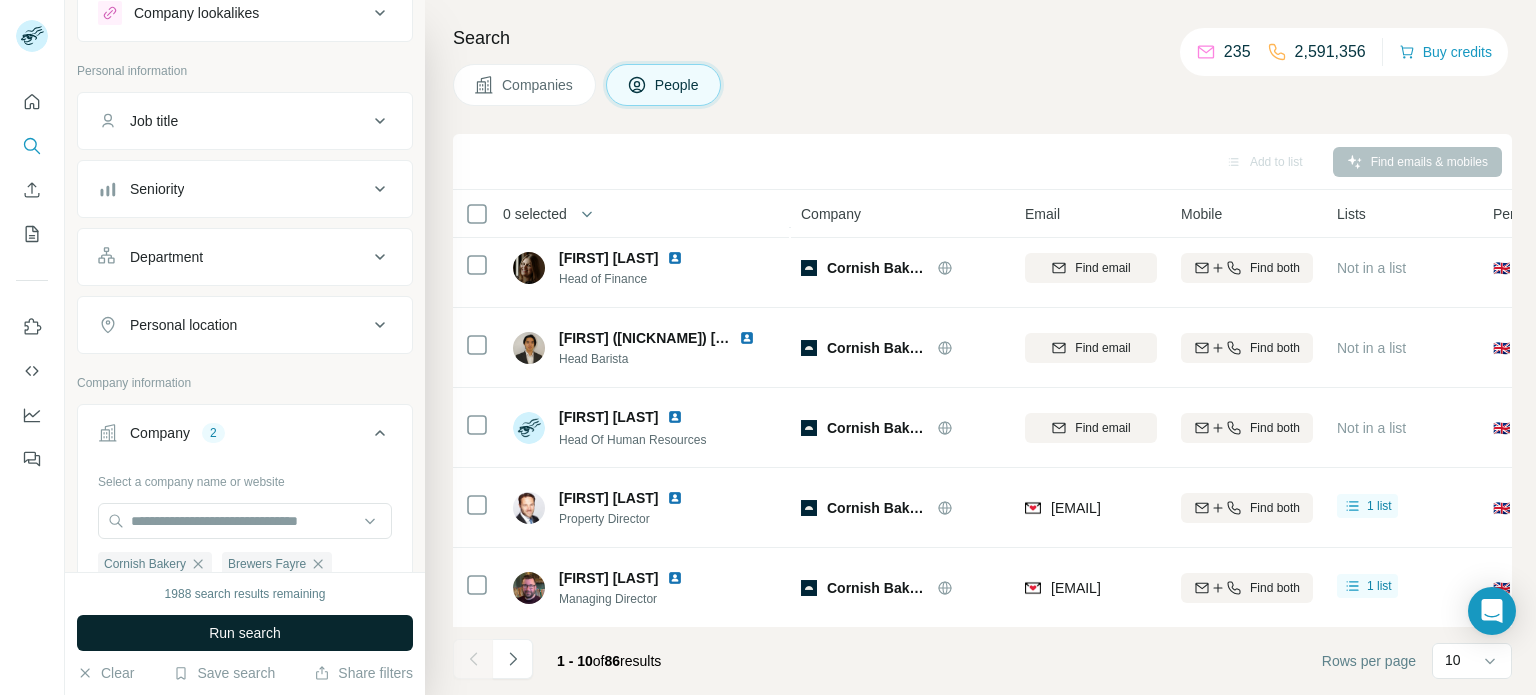 click on "Run search" at bounding box center (245, 633) 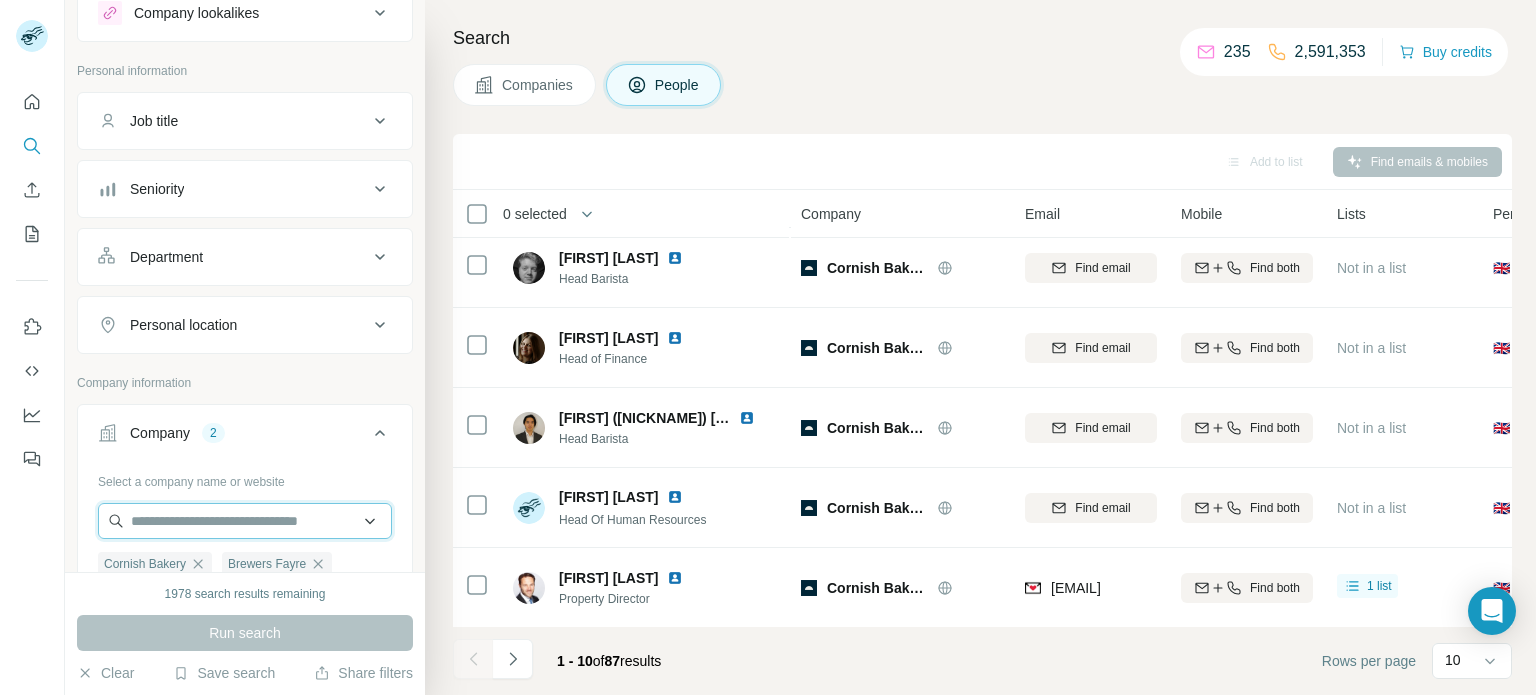 click at bounding box center [245, 521] 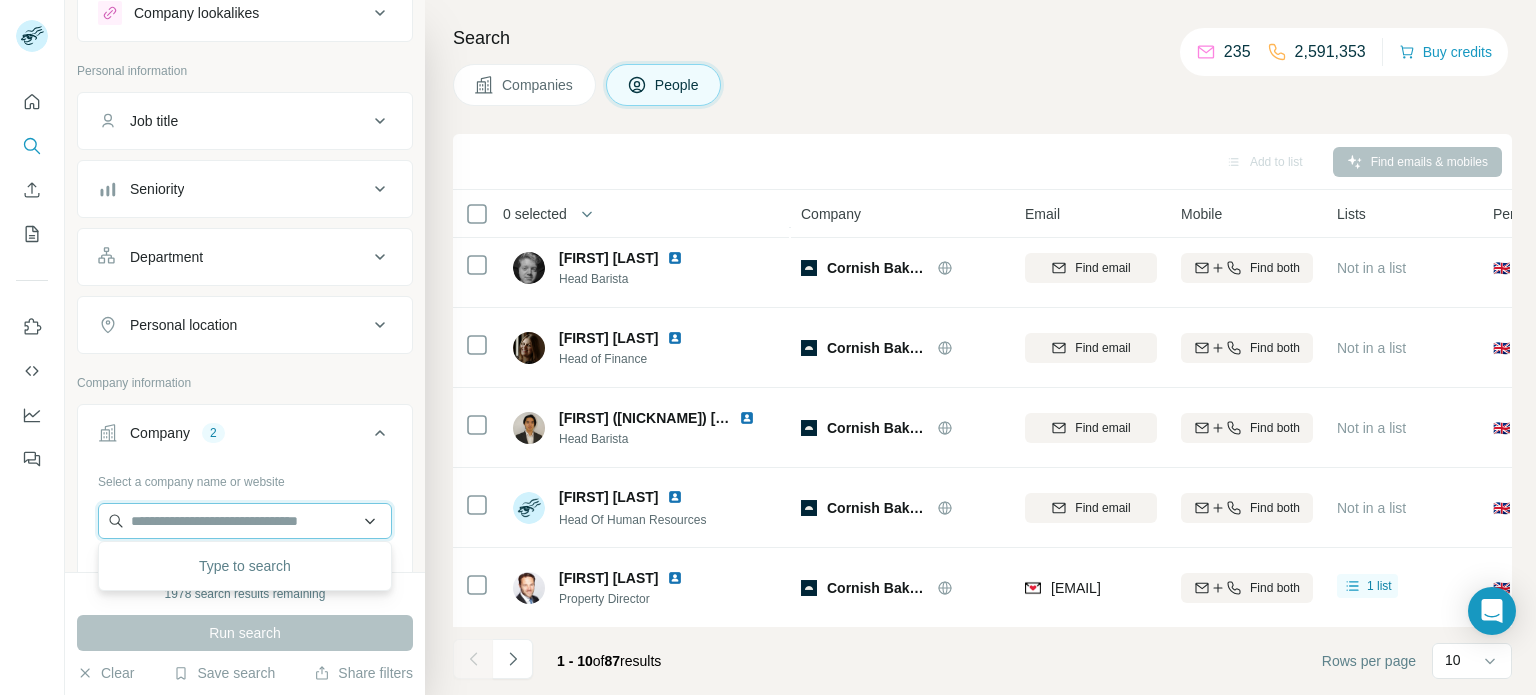 paste on "**********" 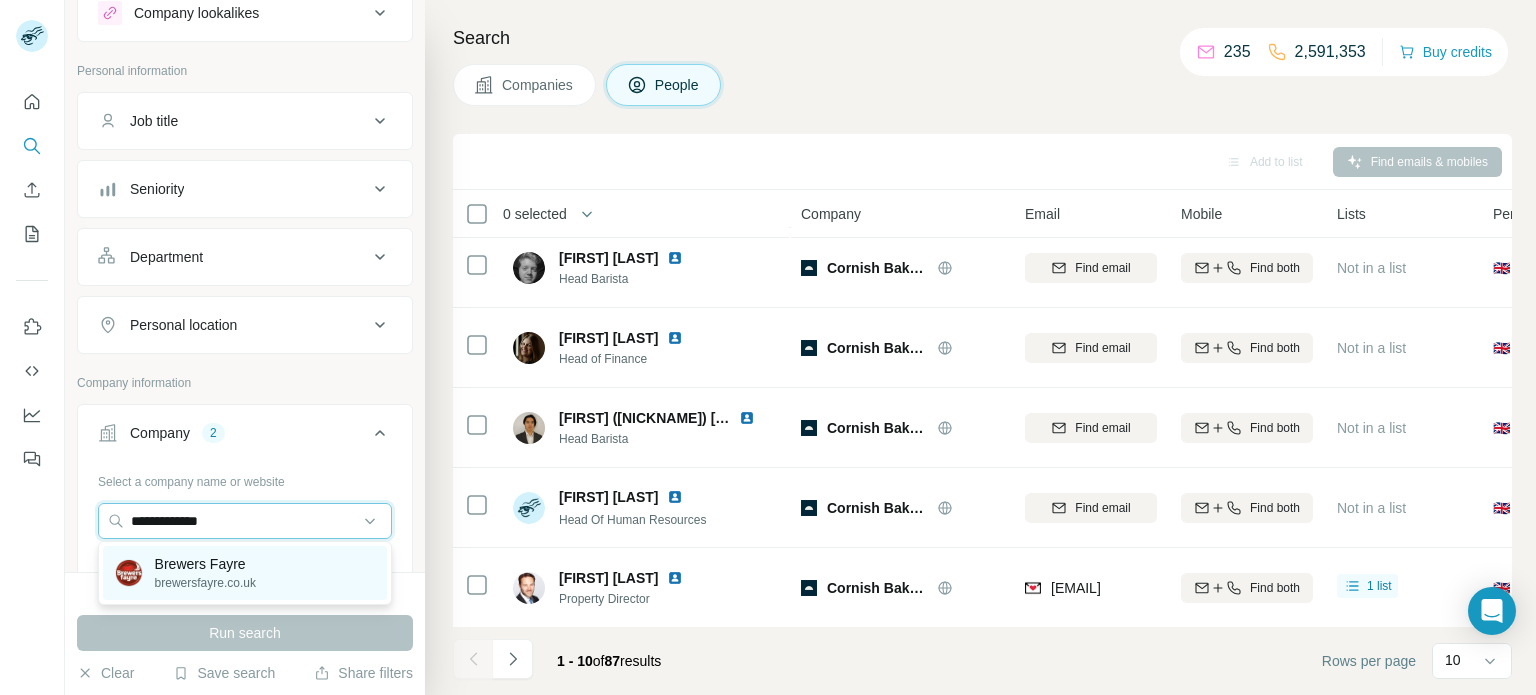 type on "**********" 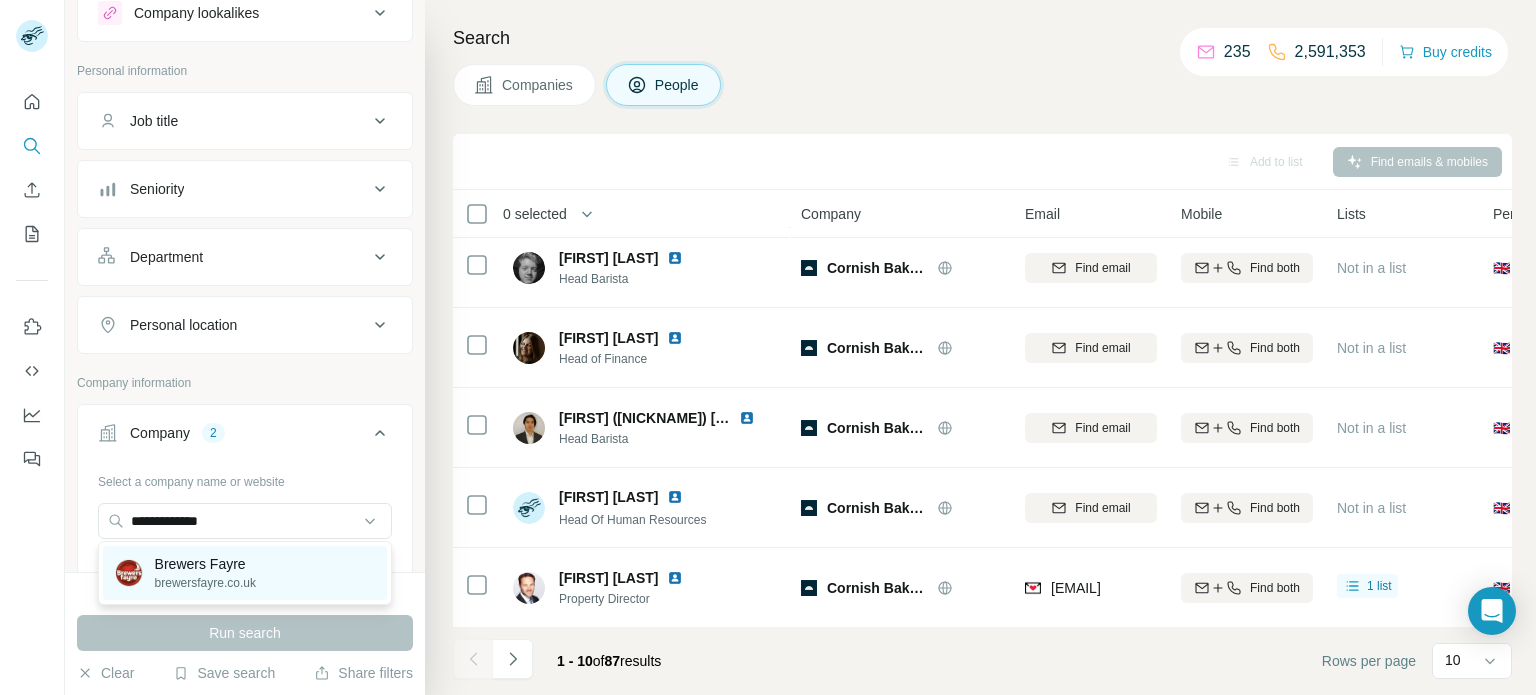 click on "Brewers Fayre" at bounding box center (205, 564) 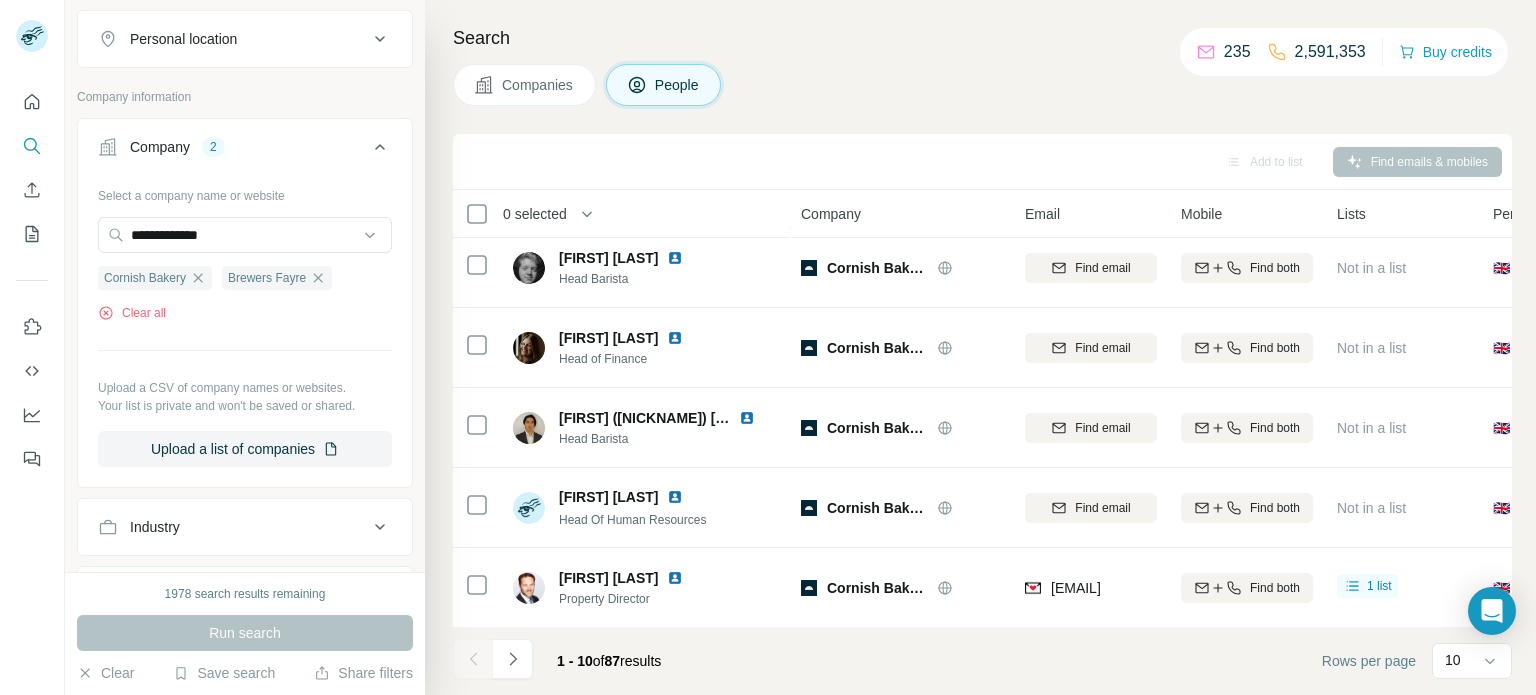 scroll, scrollTop: 244, scrollLeft: 0, axis: vertical 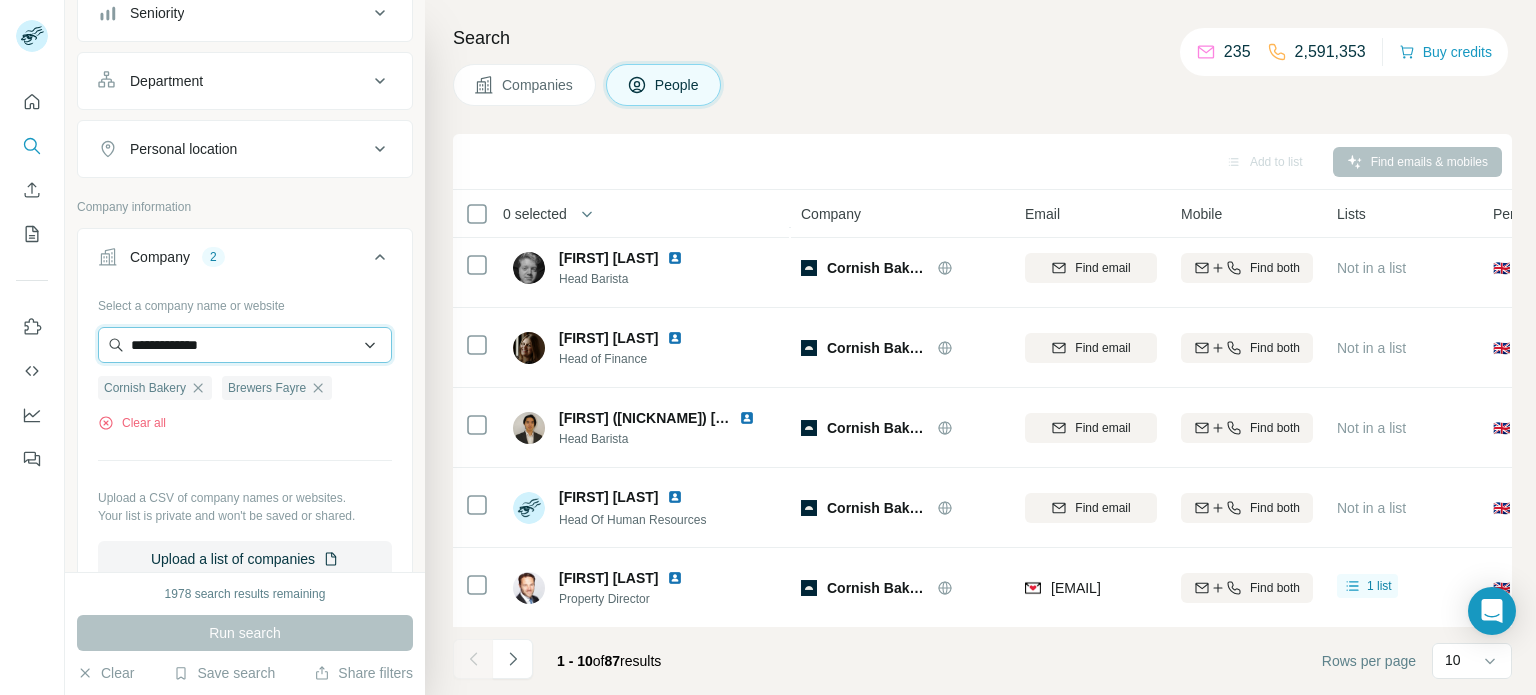 click on "**********" at bounding box center (245, 345) 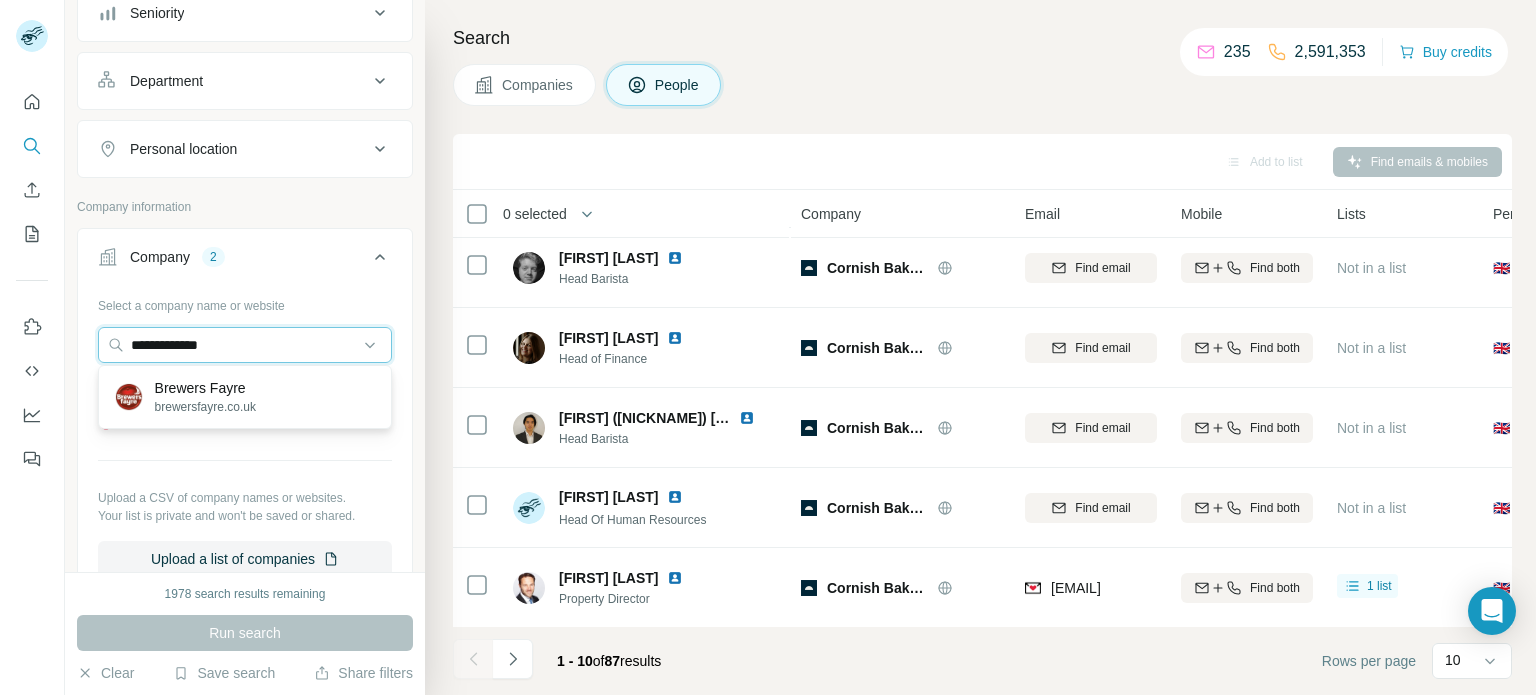 drag, startPoint x: 239, startPoint y: 341, endPoint x: 9, endPoint y: 293, distance: 234.95532 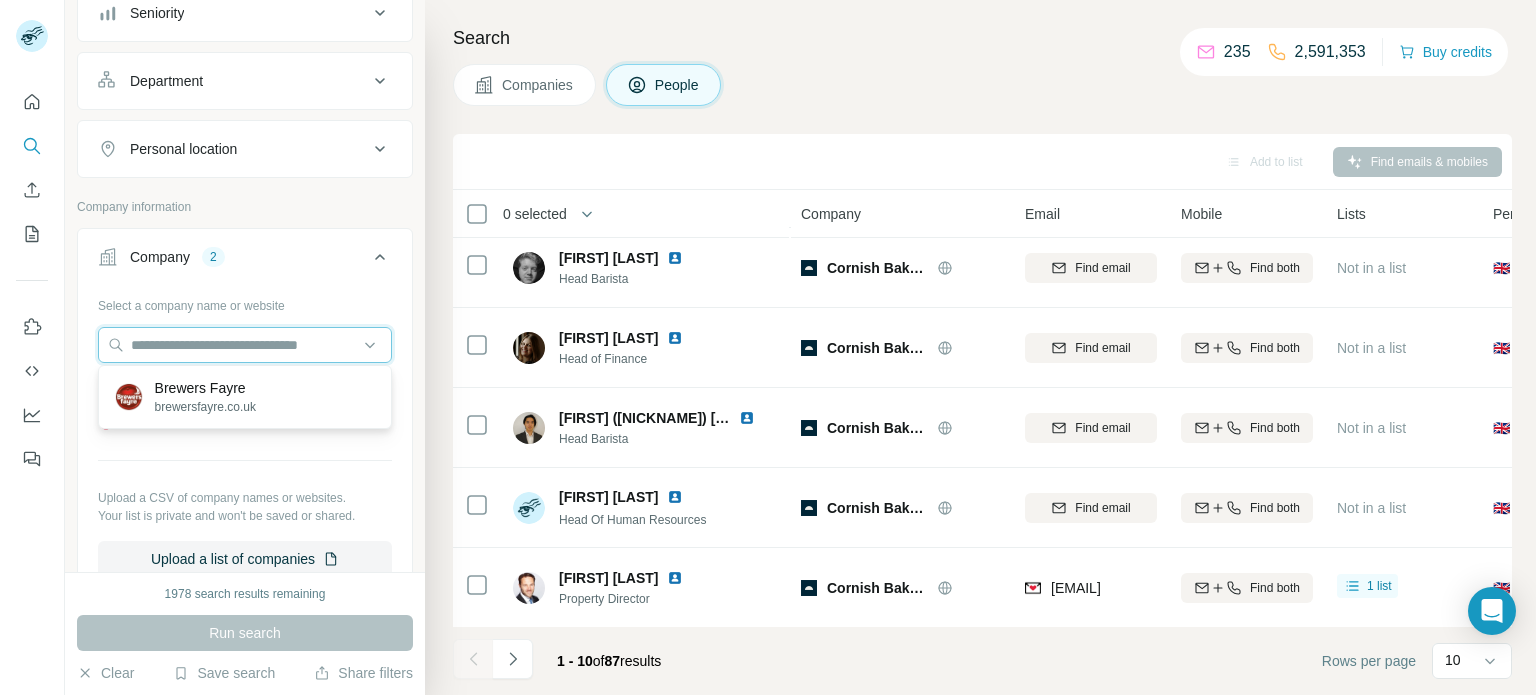 paste on "**********" 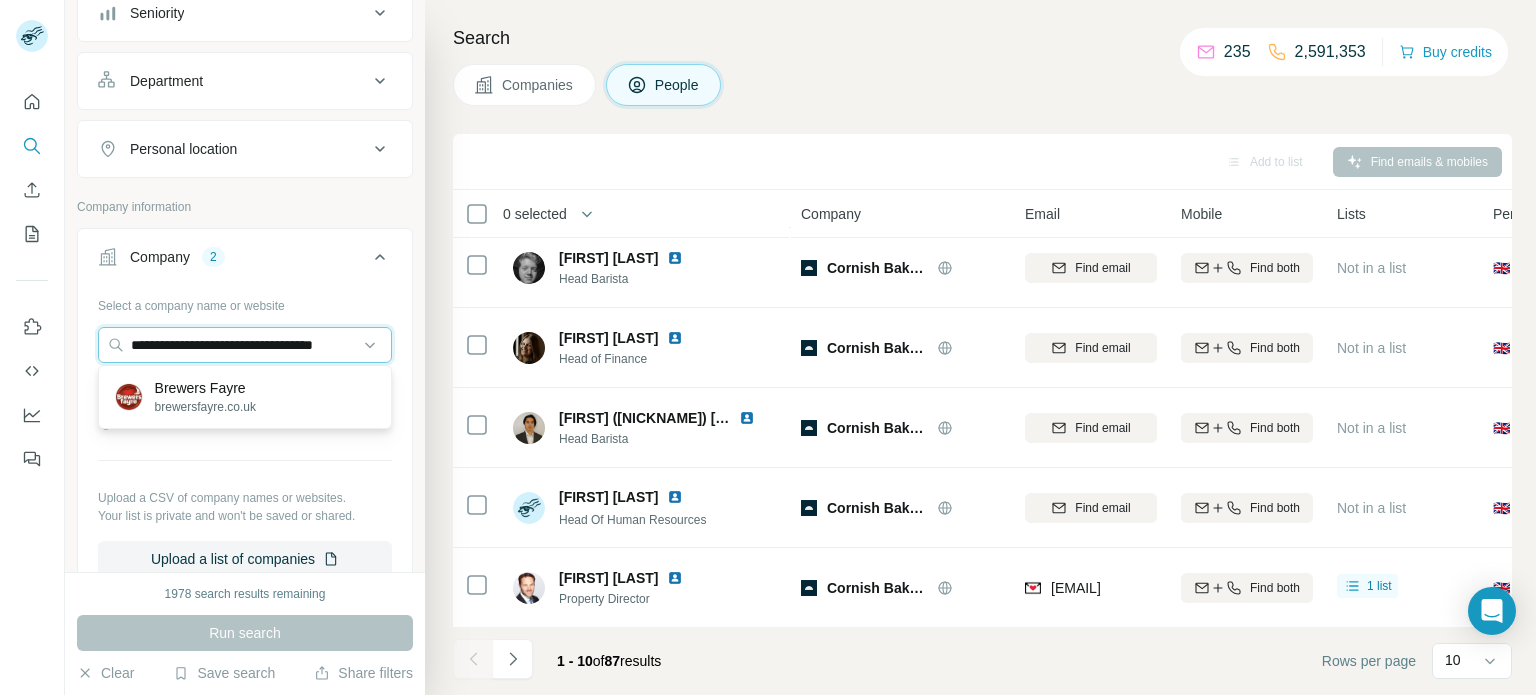 scroll, scrollTop: 0, scrollLeft: 17, axis: horizontal 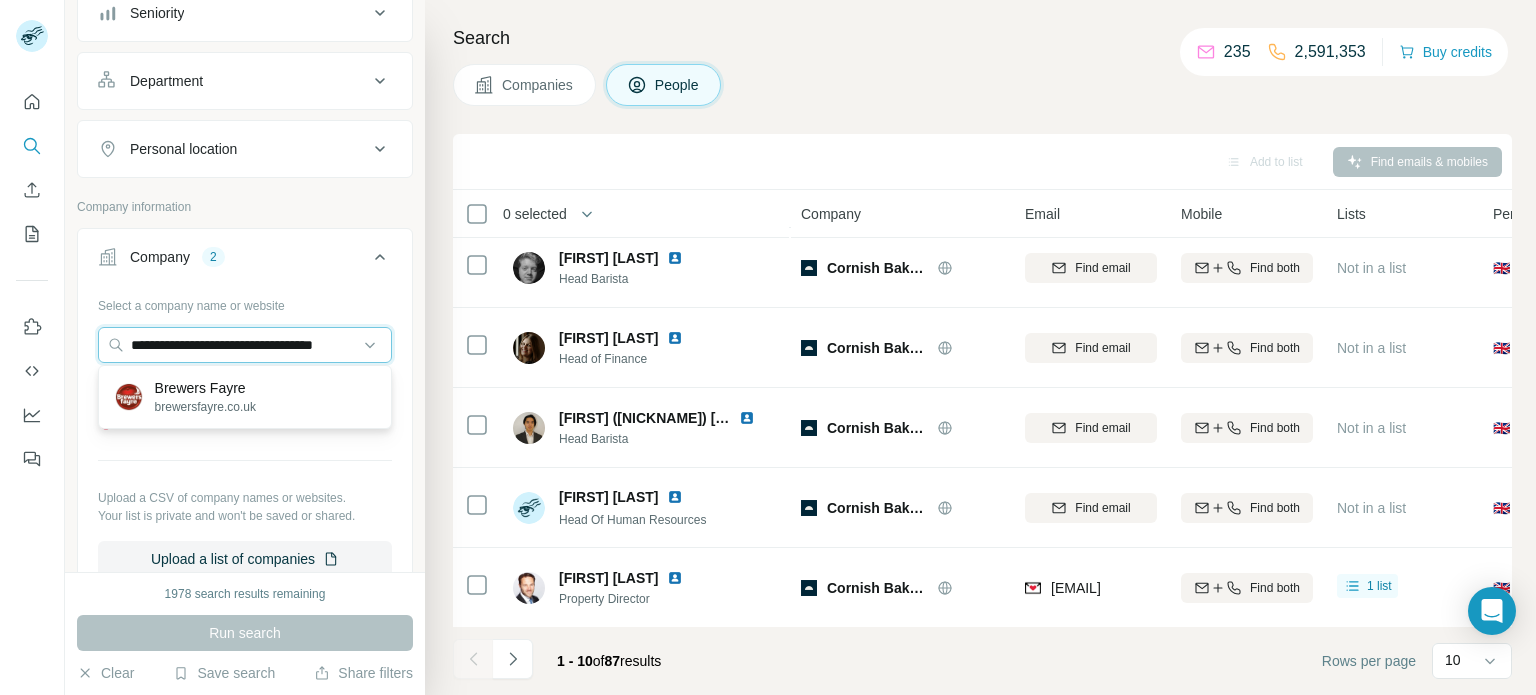 type on "**********" 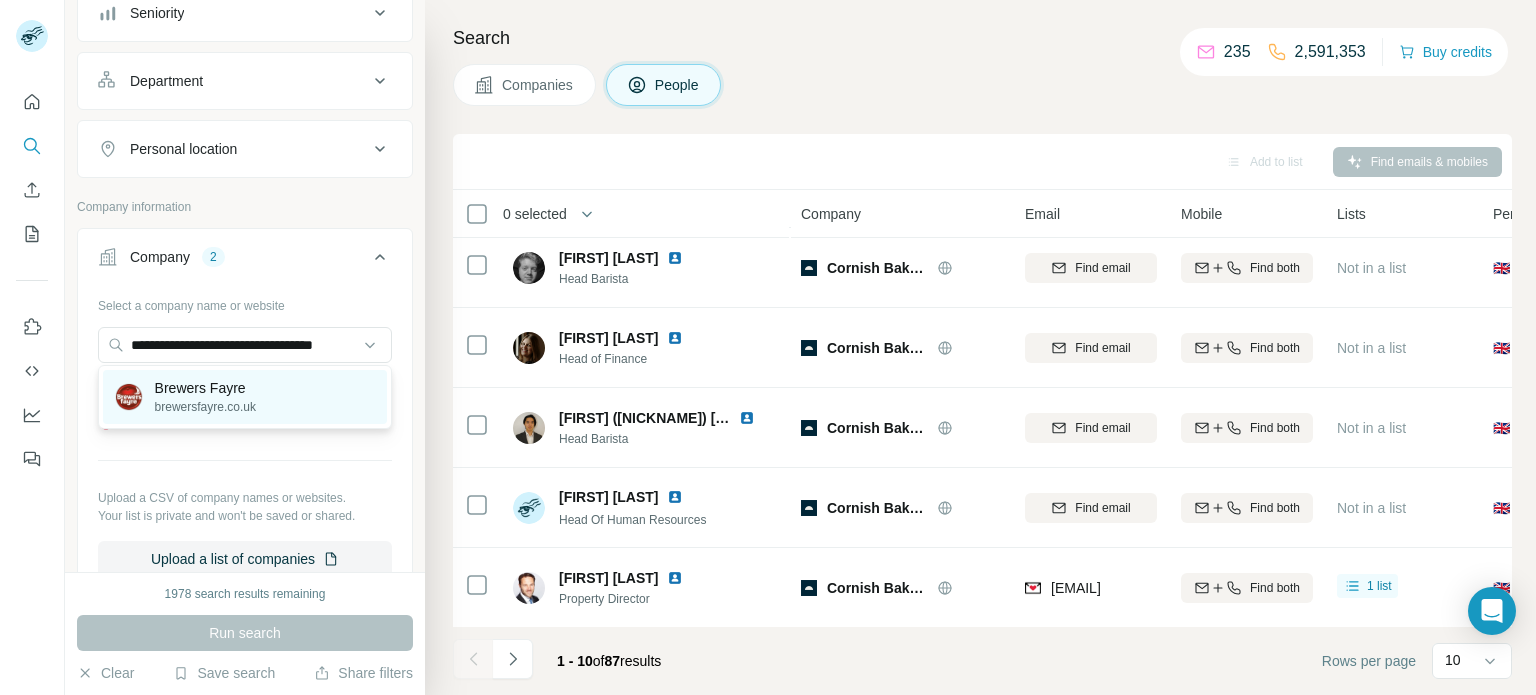click on "Brewers Fayre" at bounding box center [205, 388] 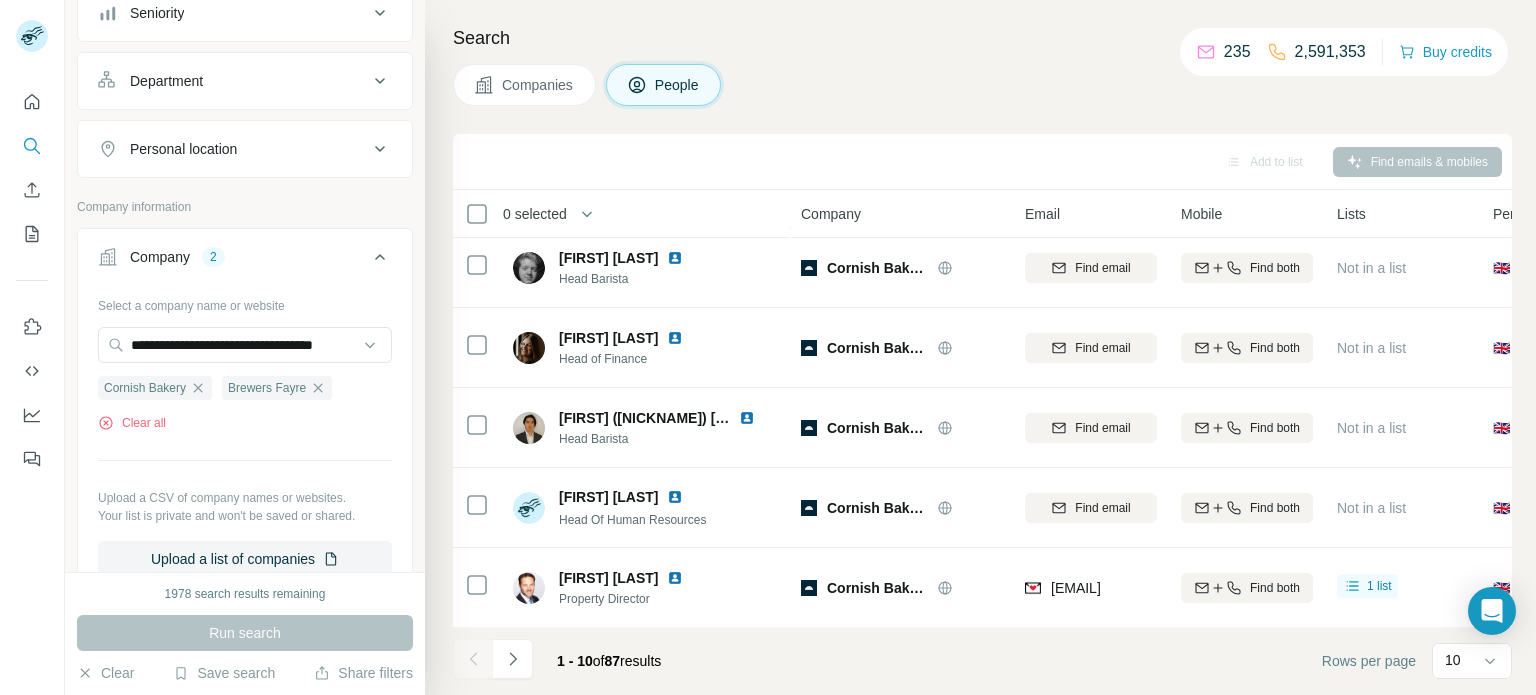 scroll, scrollTop: 0, scrollLeft: 0, axis: both 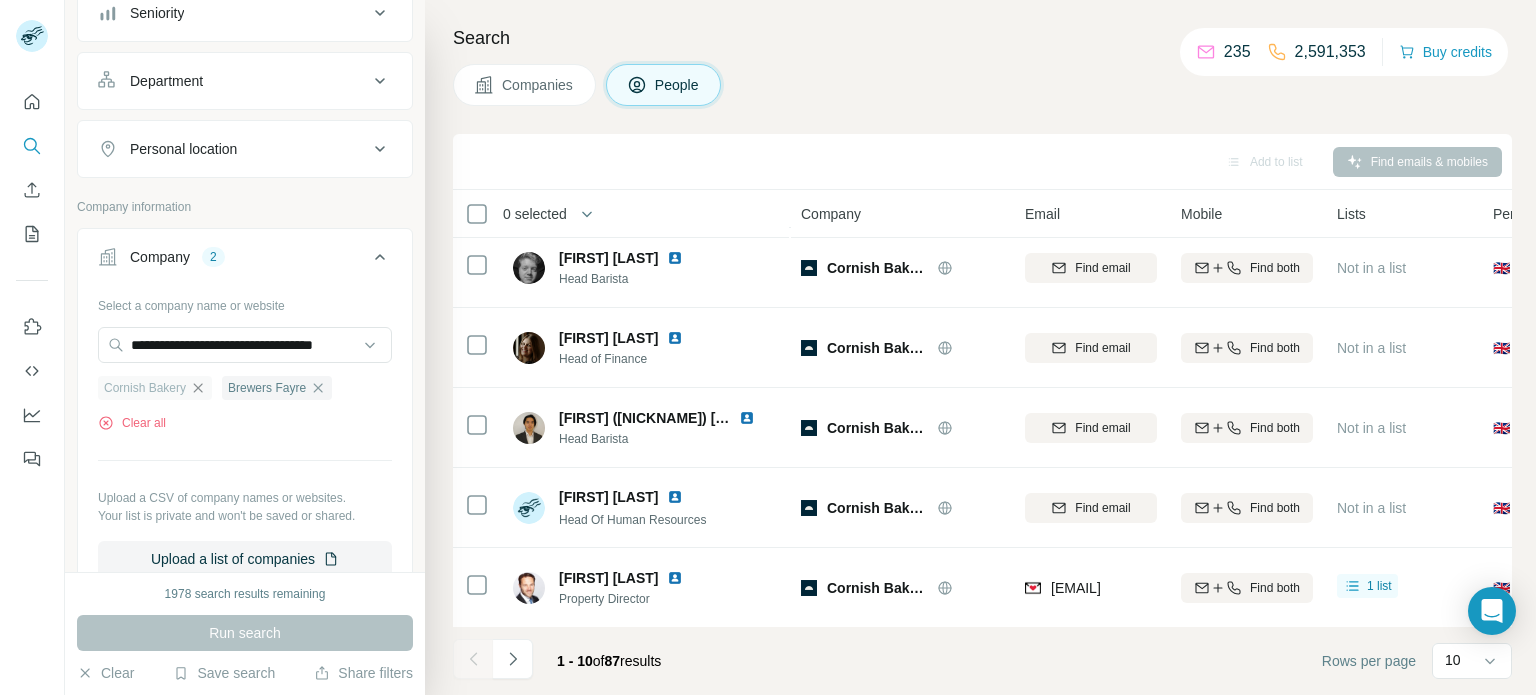 click 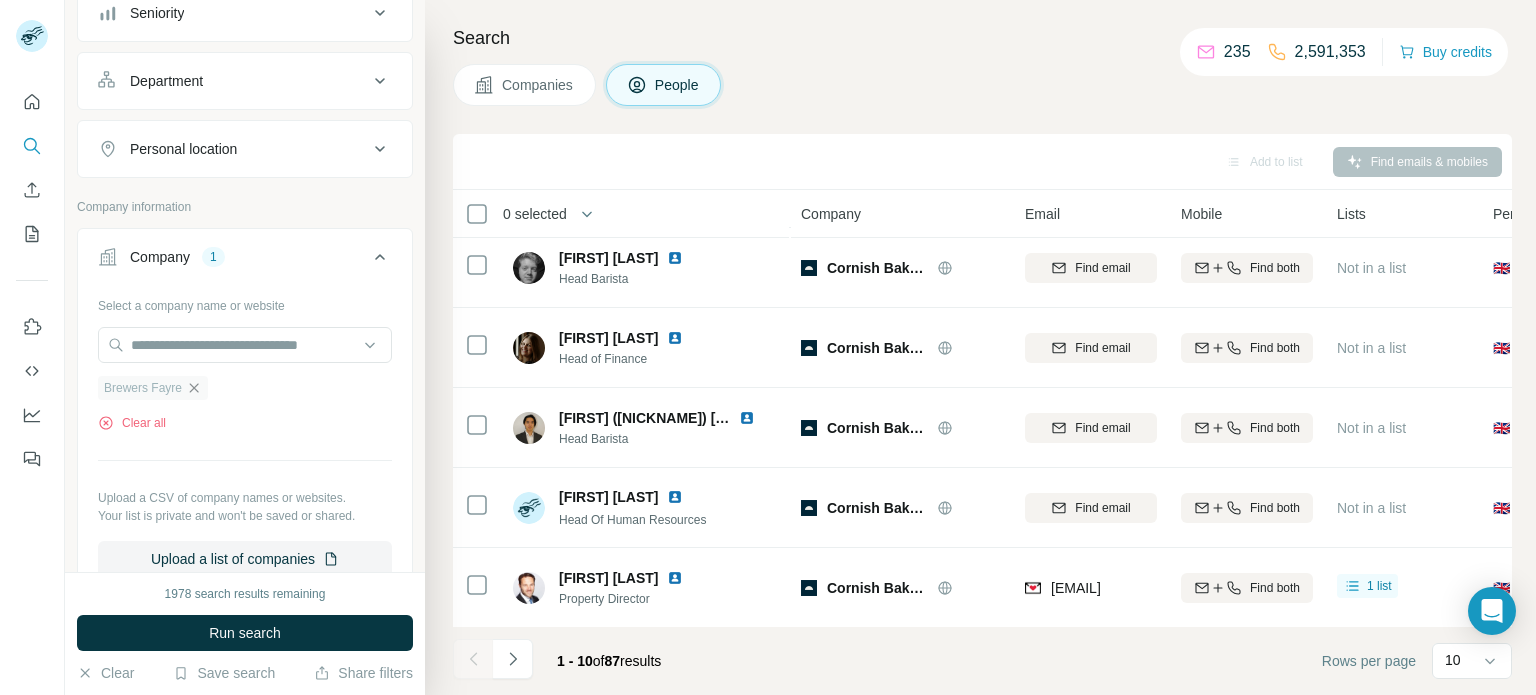 click 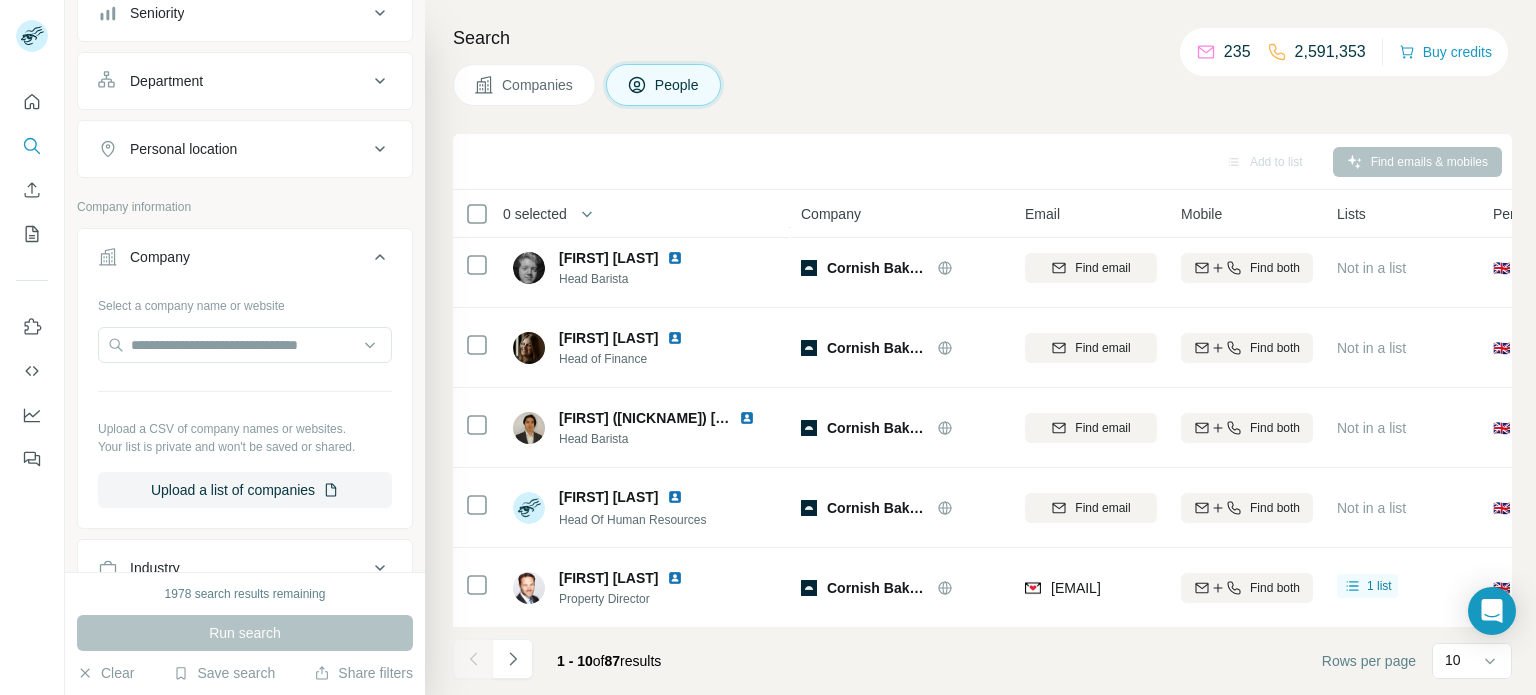 click on "Run search" at bounding box center [245, 633] 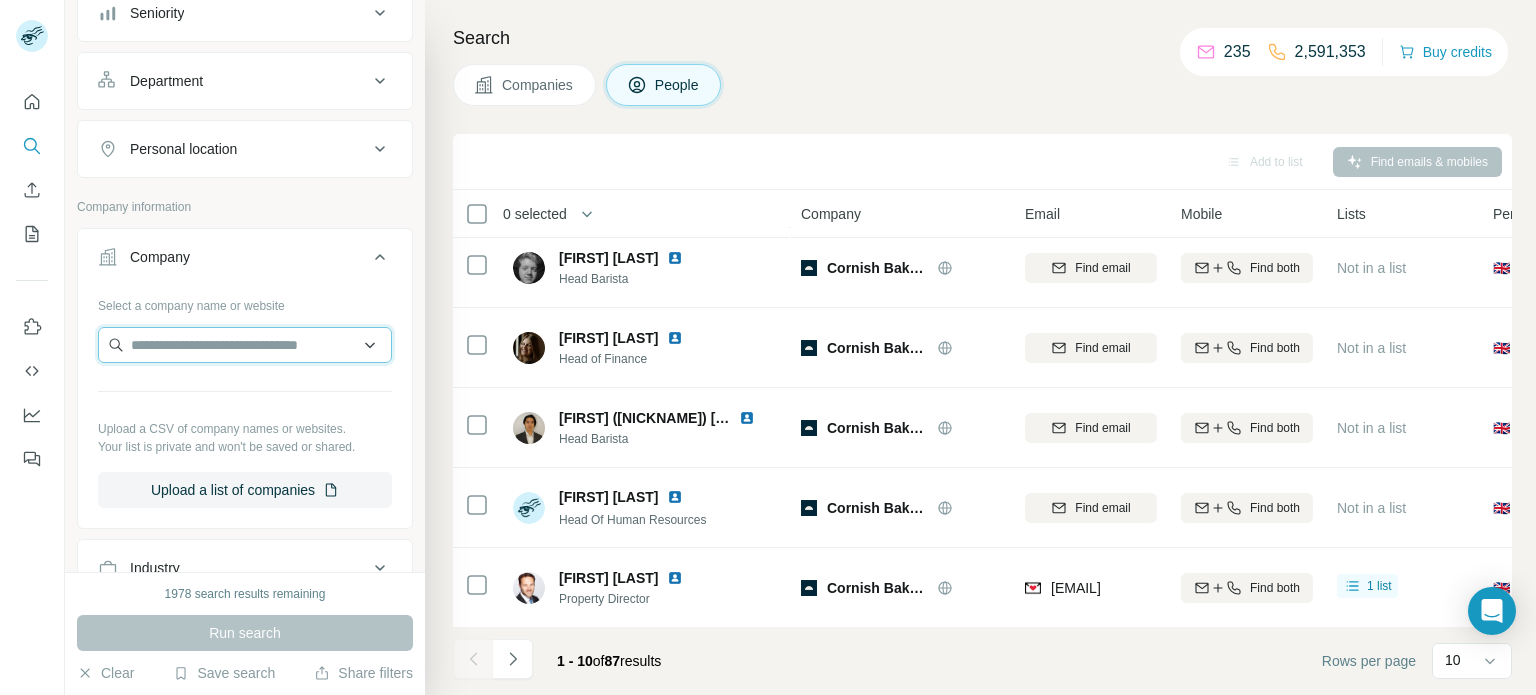 click at bounding box center [245, 345] 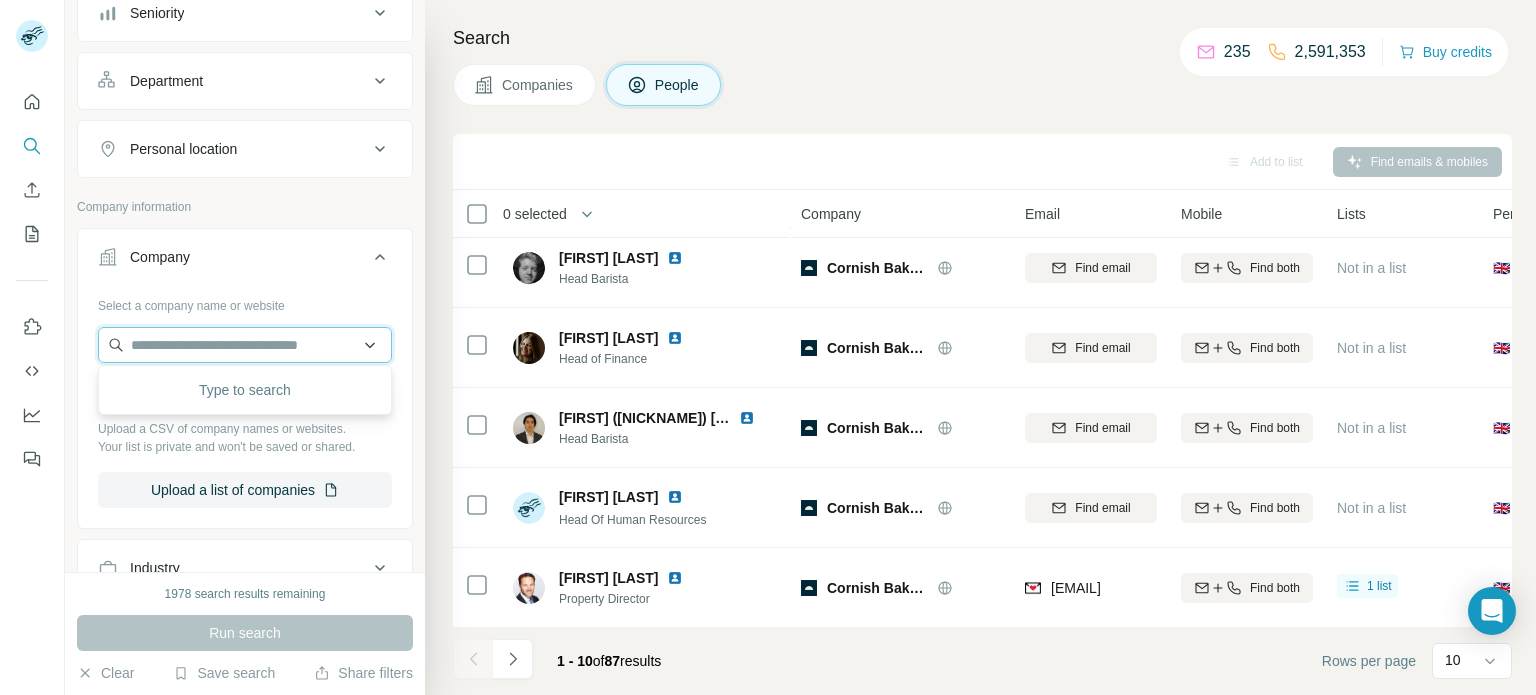 paste on "**********" 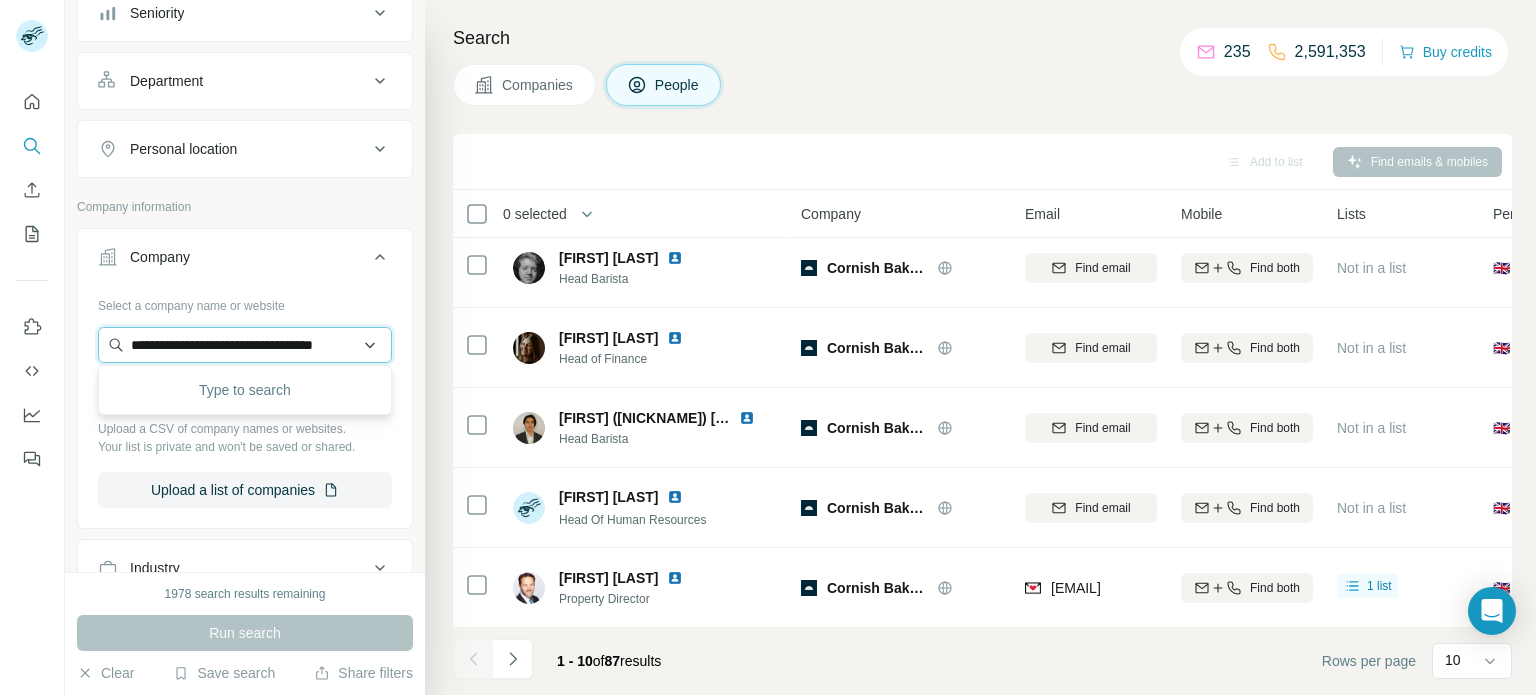 scroll, scrollTop: 0, scrollLeft: 17, axis: horizontal 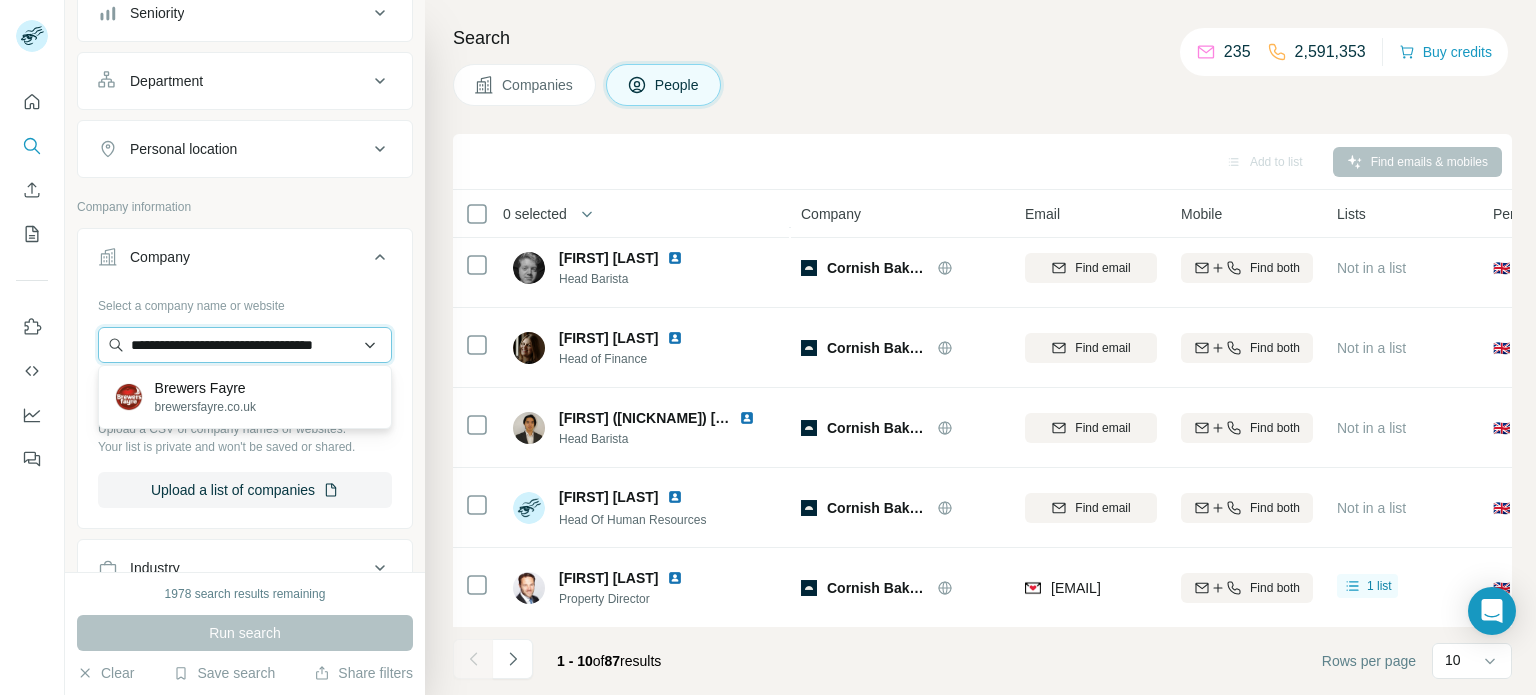 type on "**********" 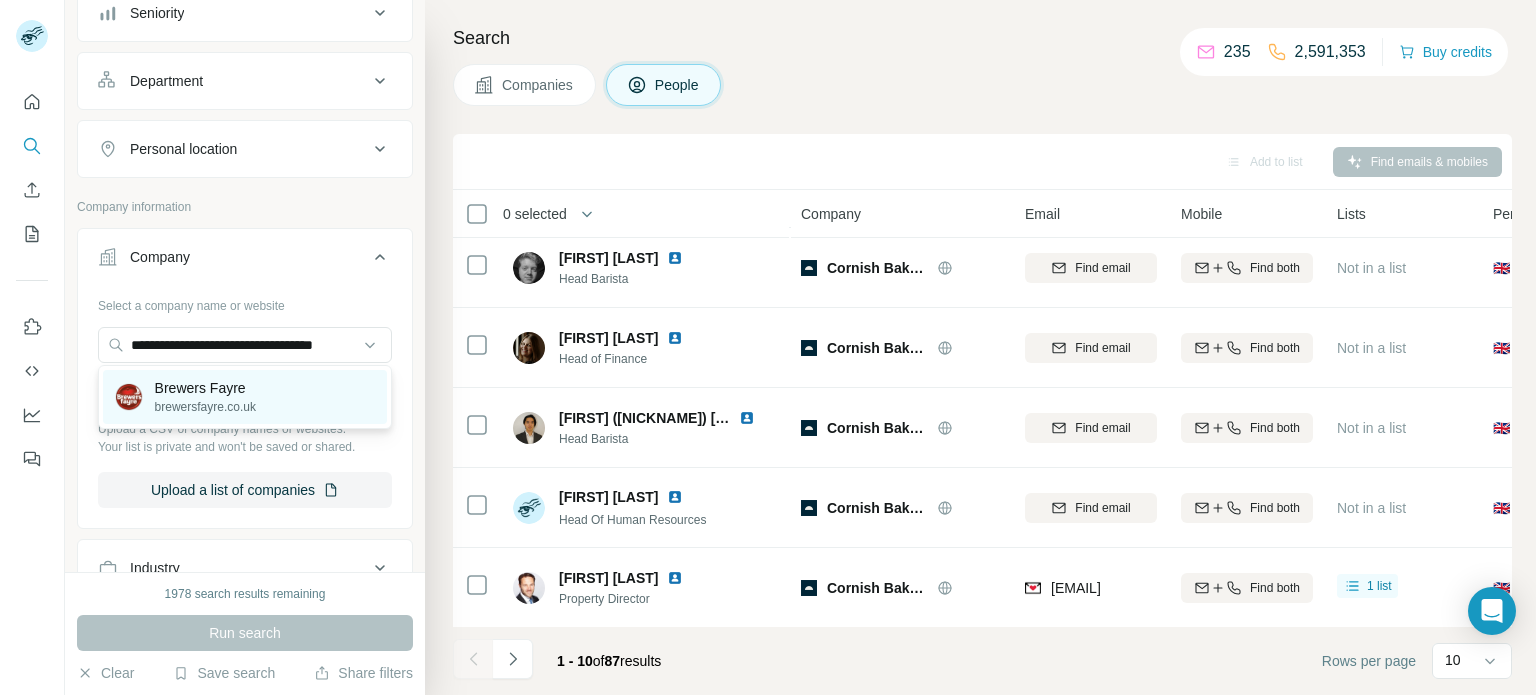 click on "Brewers Fayre" at bounding box center [205, 388] 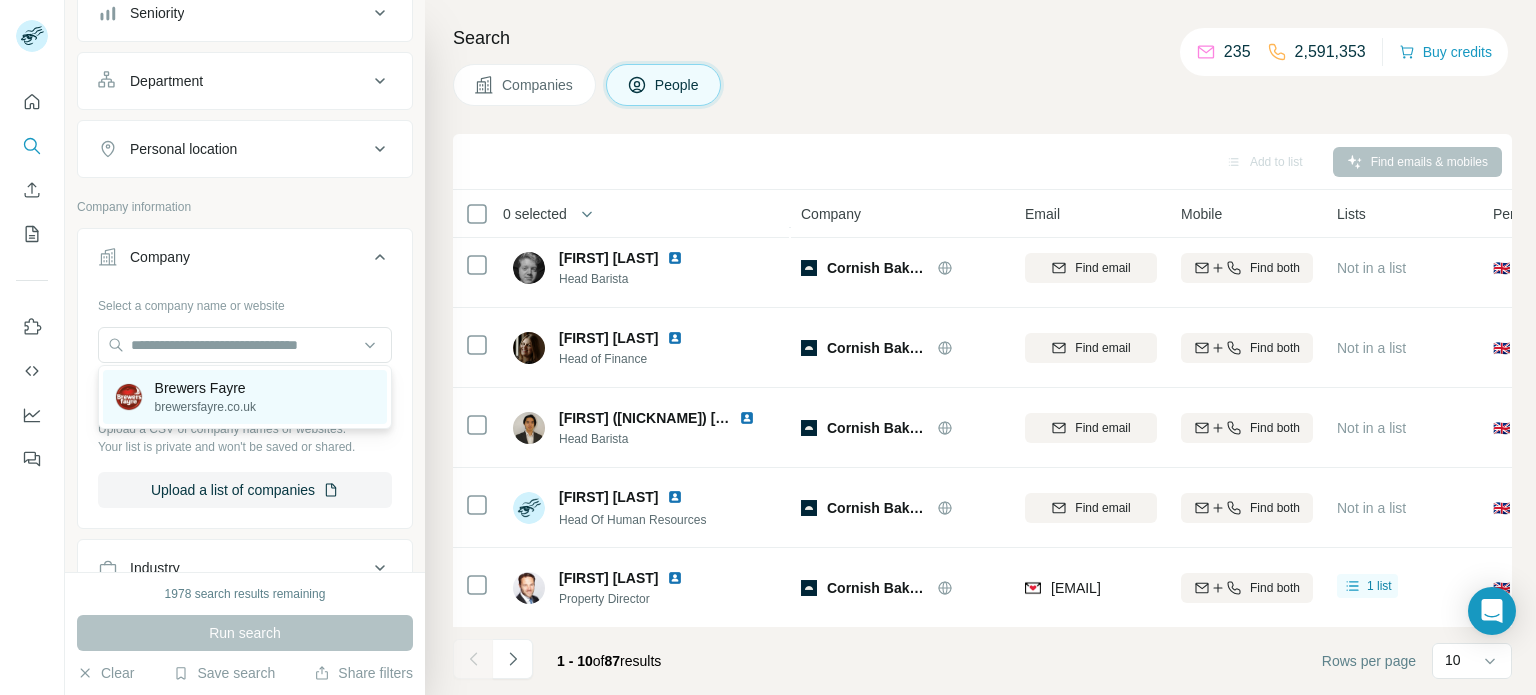 scroll, scrollTop: 0, scrollLeft: 0, axis: both 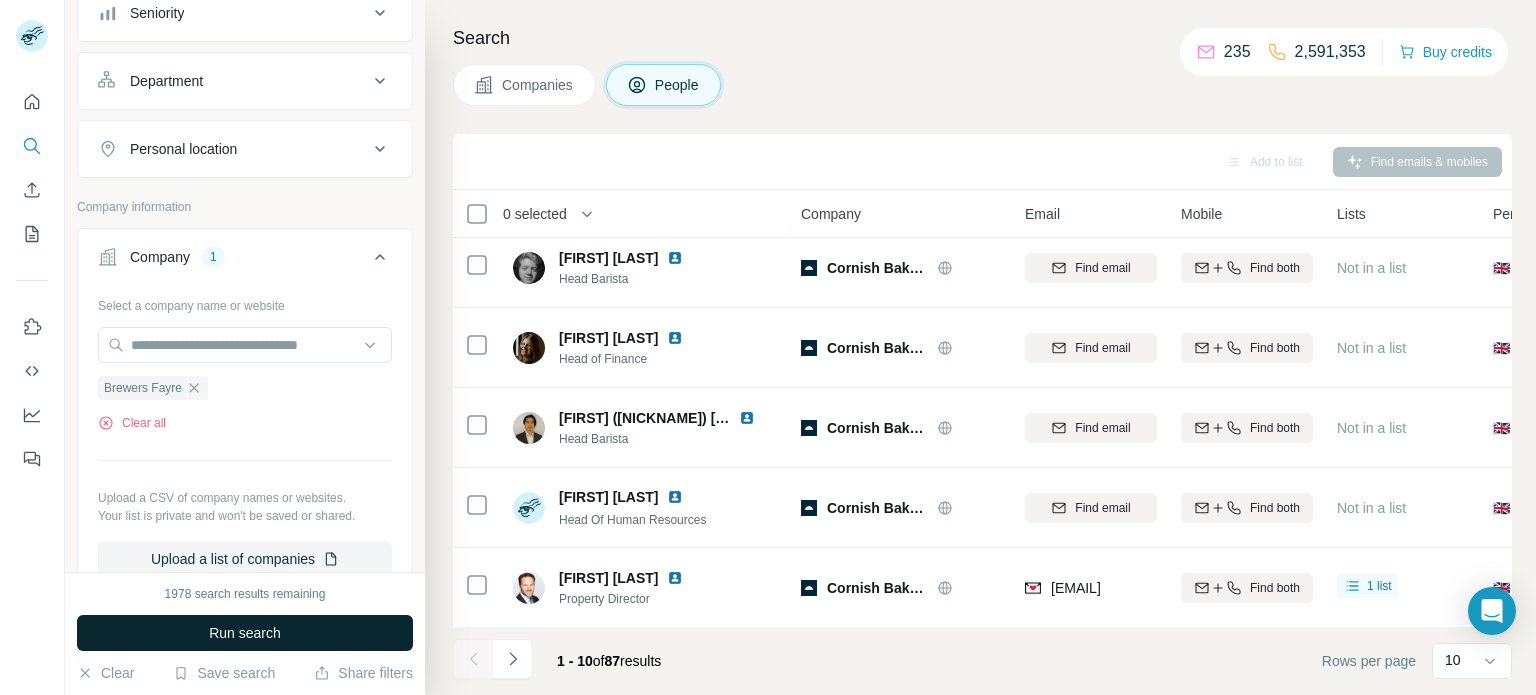 click on "Run search" at bounding box center (245, 633) 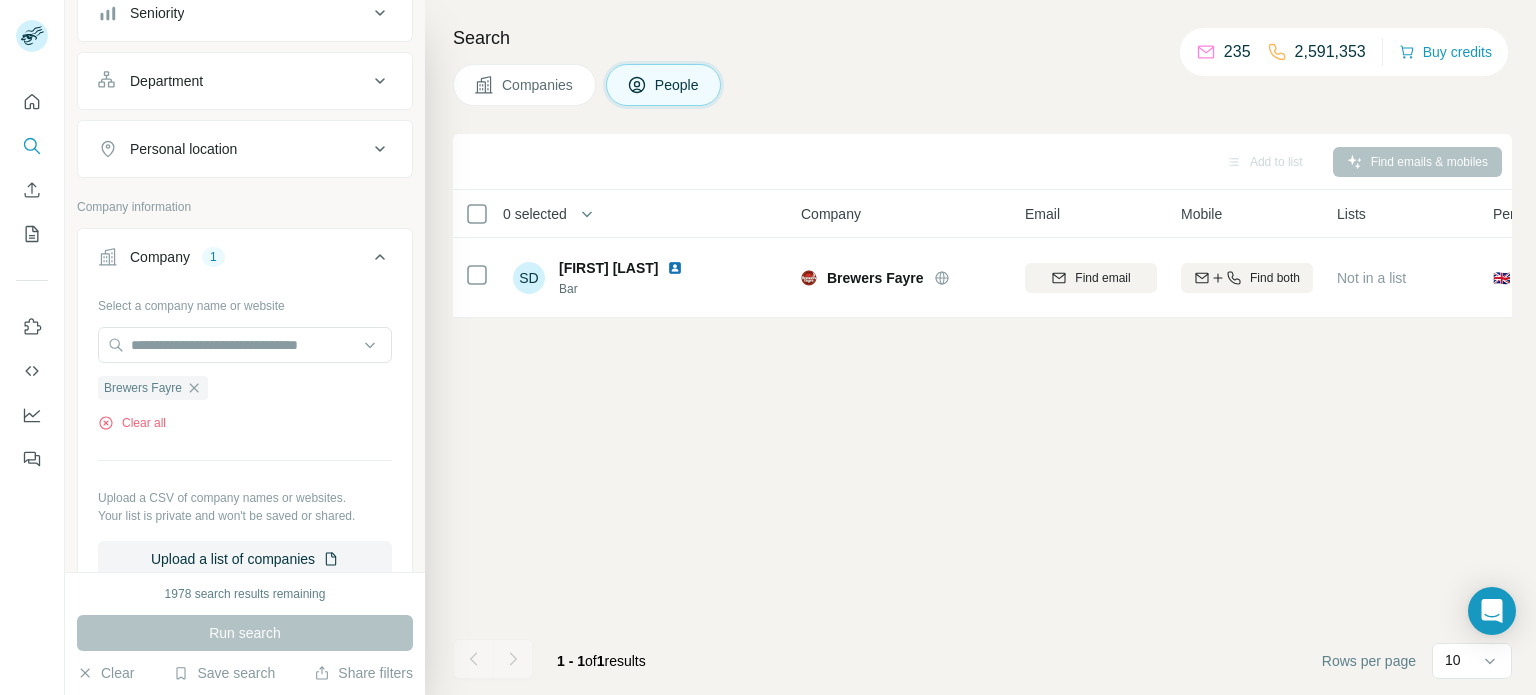 scroll, scrollTop: 0, scrollLeft: 0, axis: both 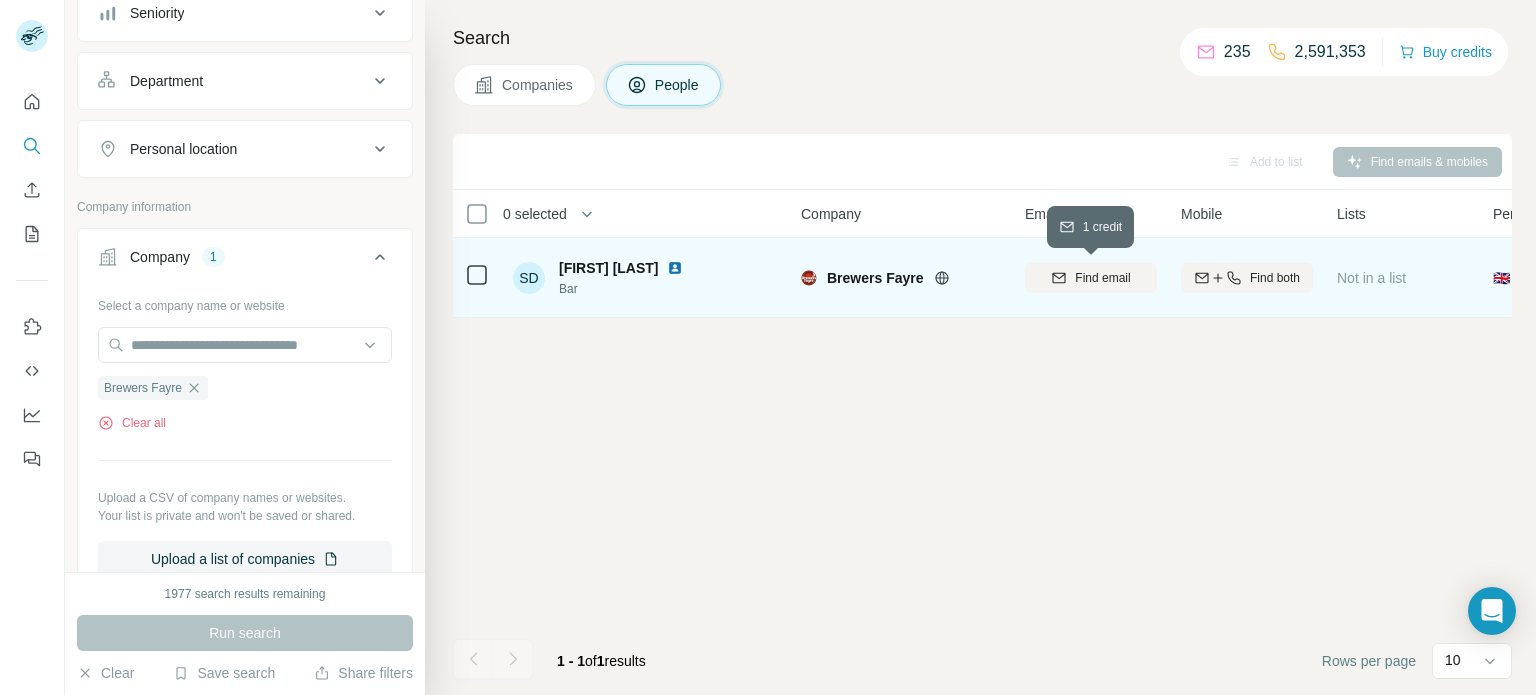 click on "Find email" at bounding box center [1102, 278] 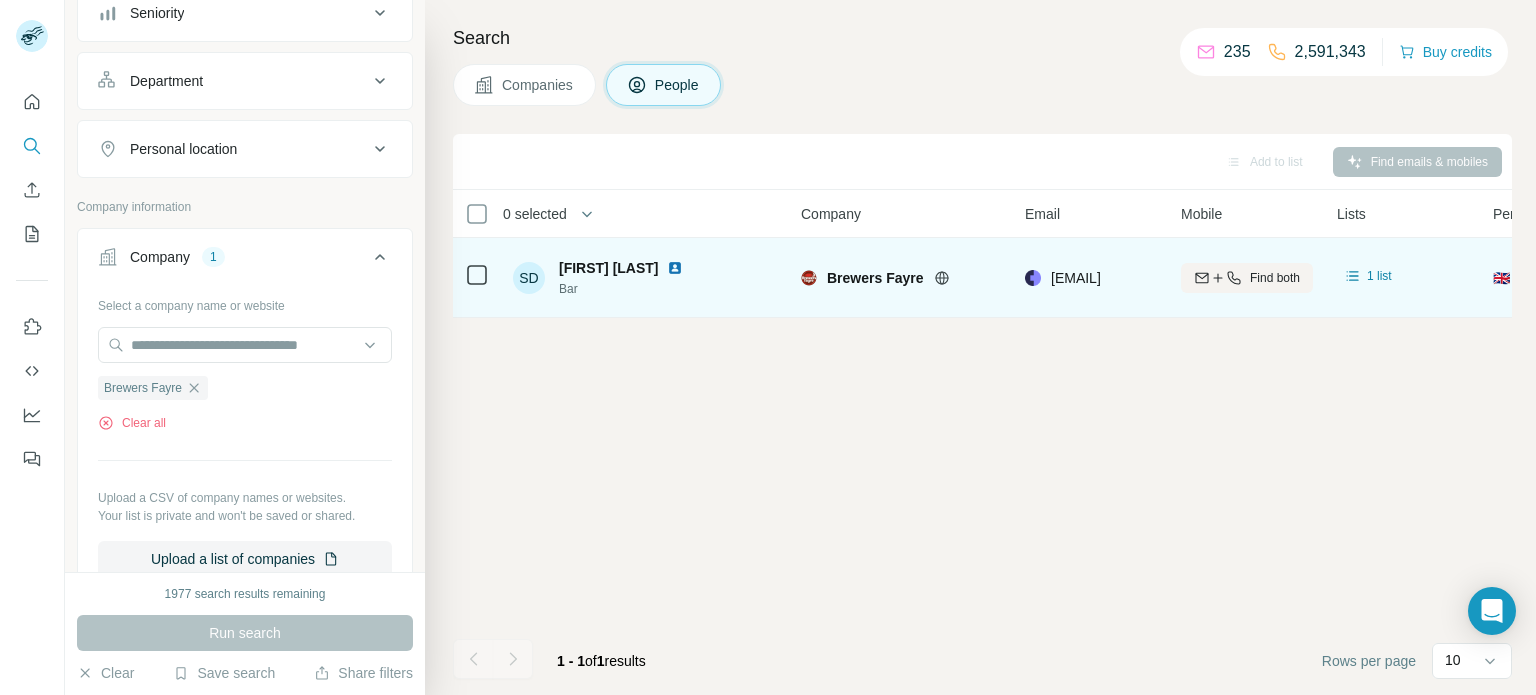 click on "Add to list Find emails & mobiles 0 selected People Company Email Mobile Lists Personal location Seniority Department Landline SD Steve Davis Bar Brewers Fayre davis@pitcherhouse.com Find both 1 list 🇬🇧 United Kingdom - - Not found 1 - 1  of  1  results Rows per page 10" at bounding box center (982, 414) 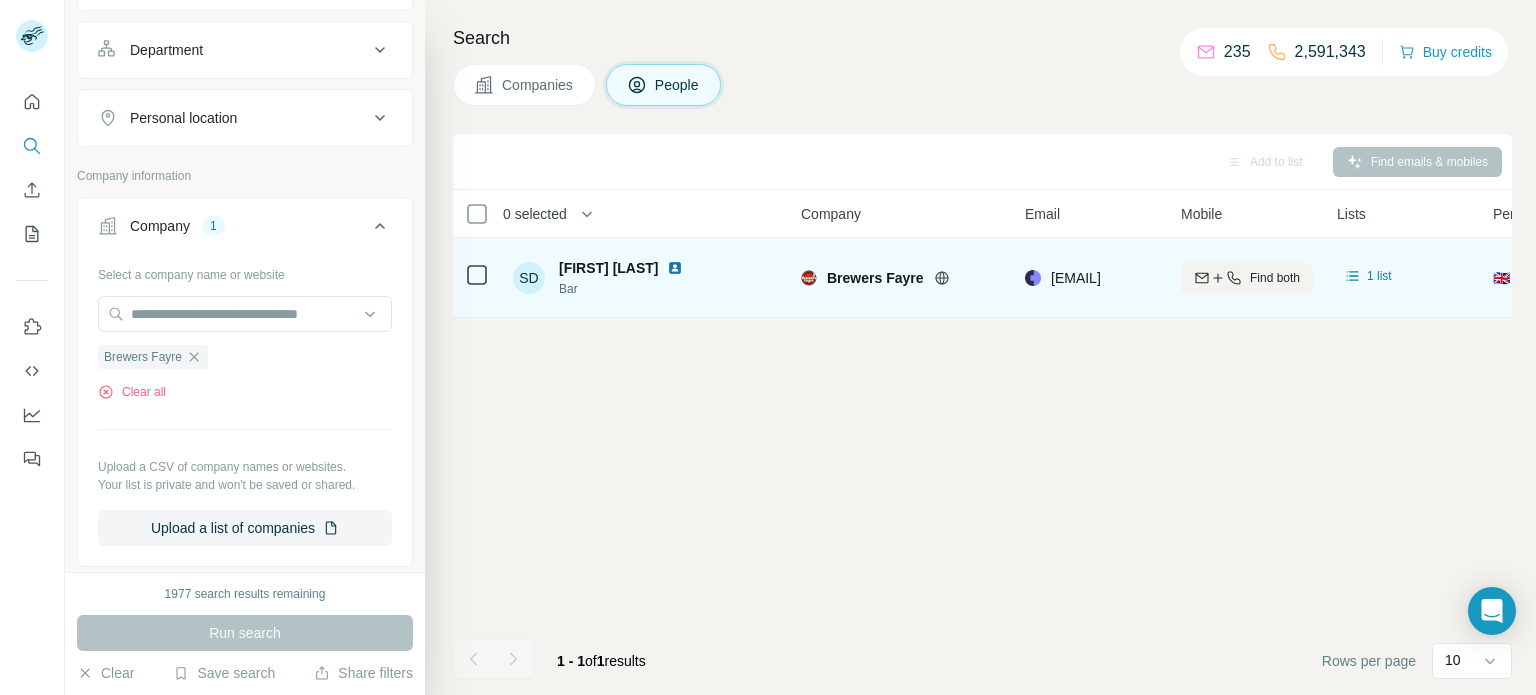 scroll, scrollTop: 276, scrollLeft: 0, axis: vertical 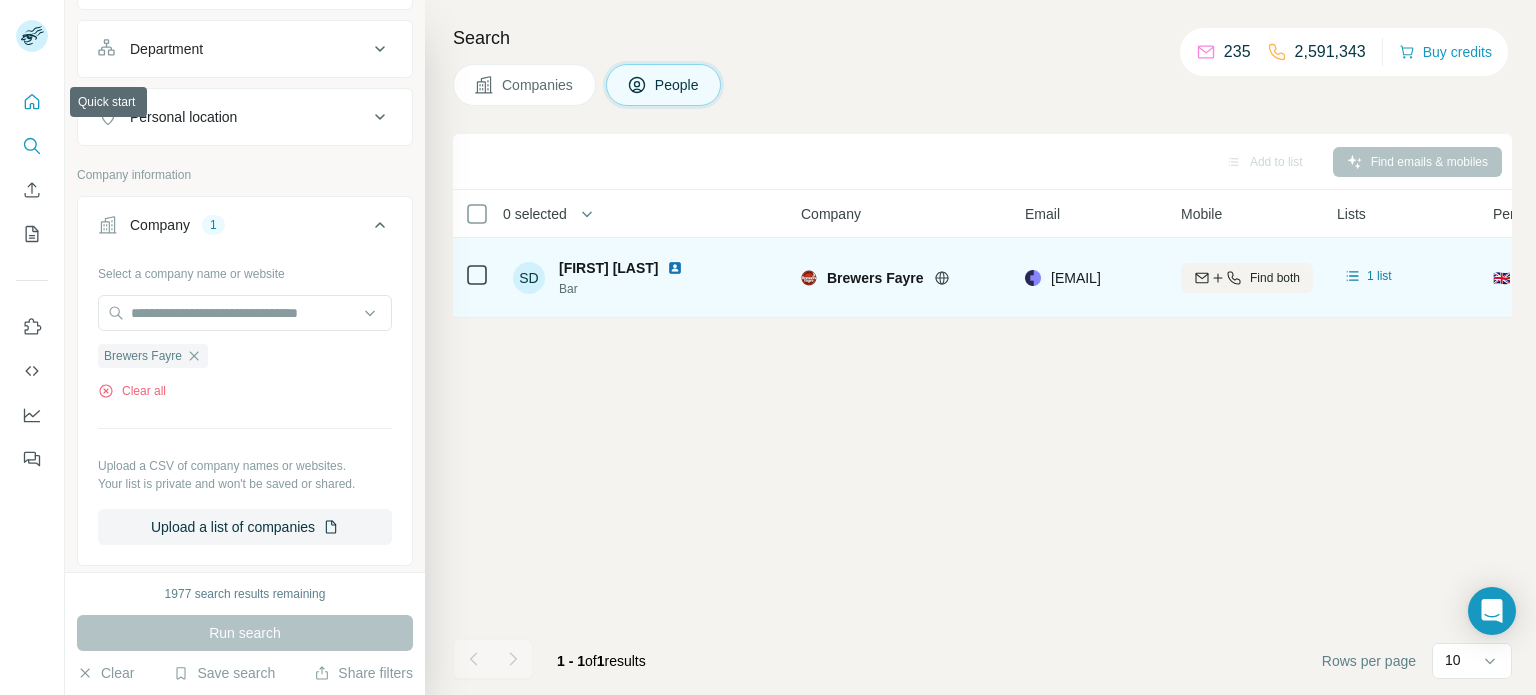 click 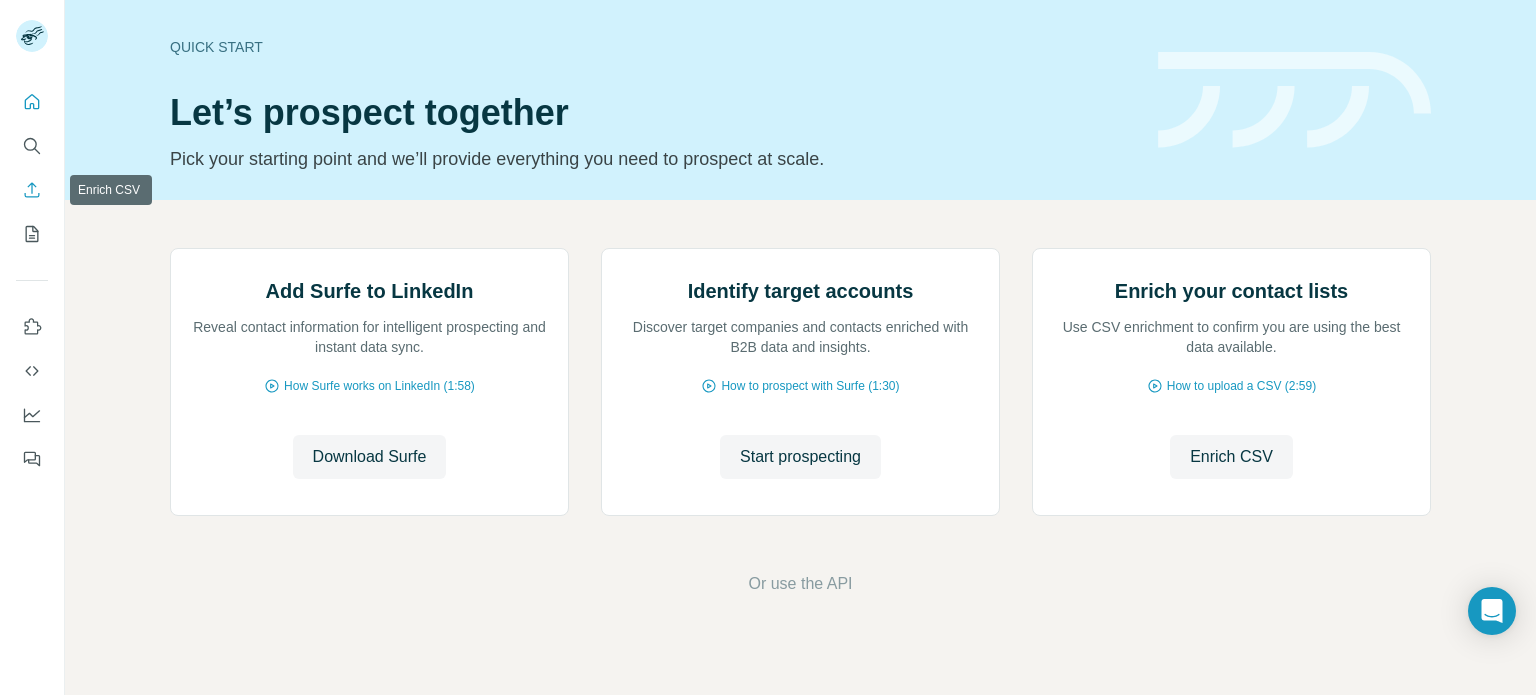 click 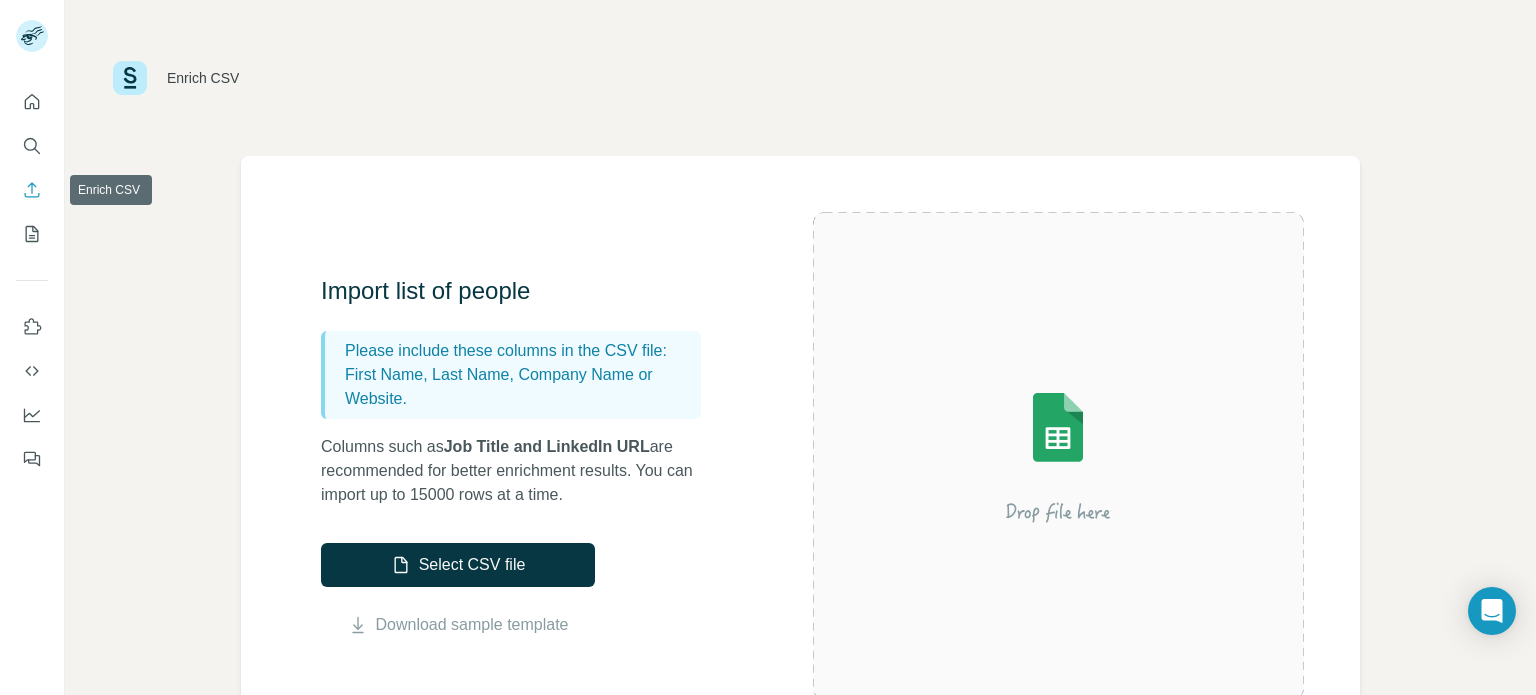click 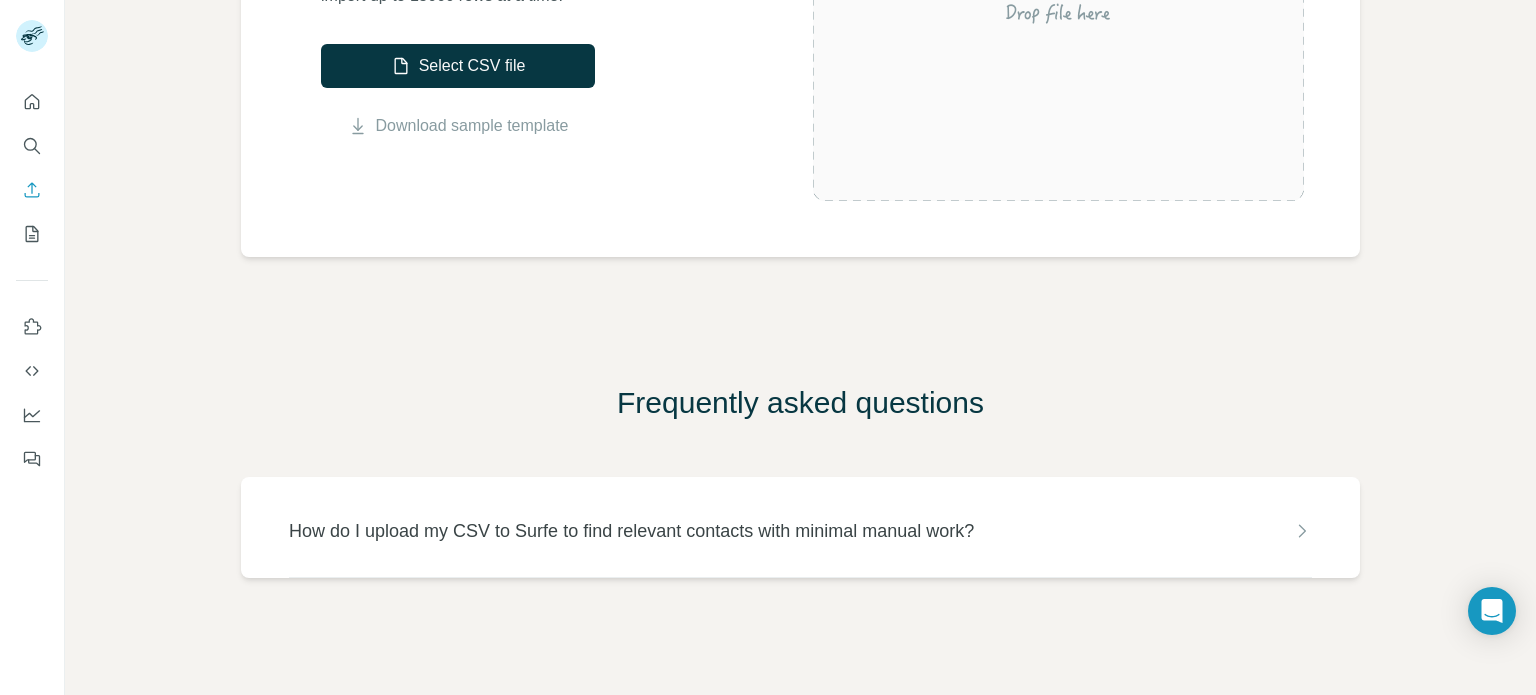 scroll, scrollTop: 626, scrollLeft: 0, axis: vertical 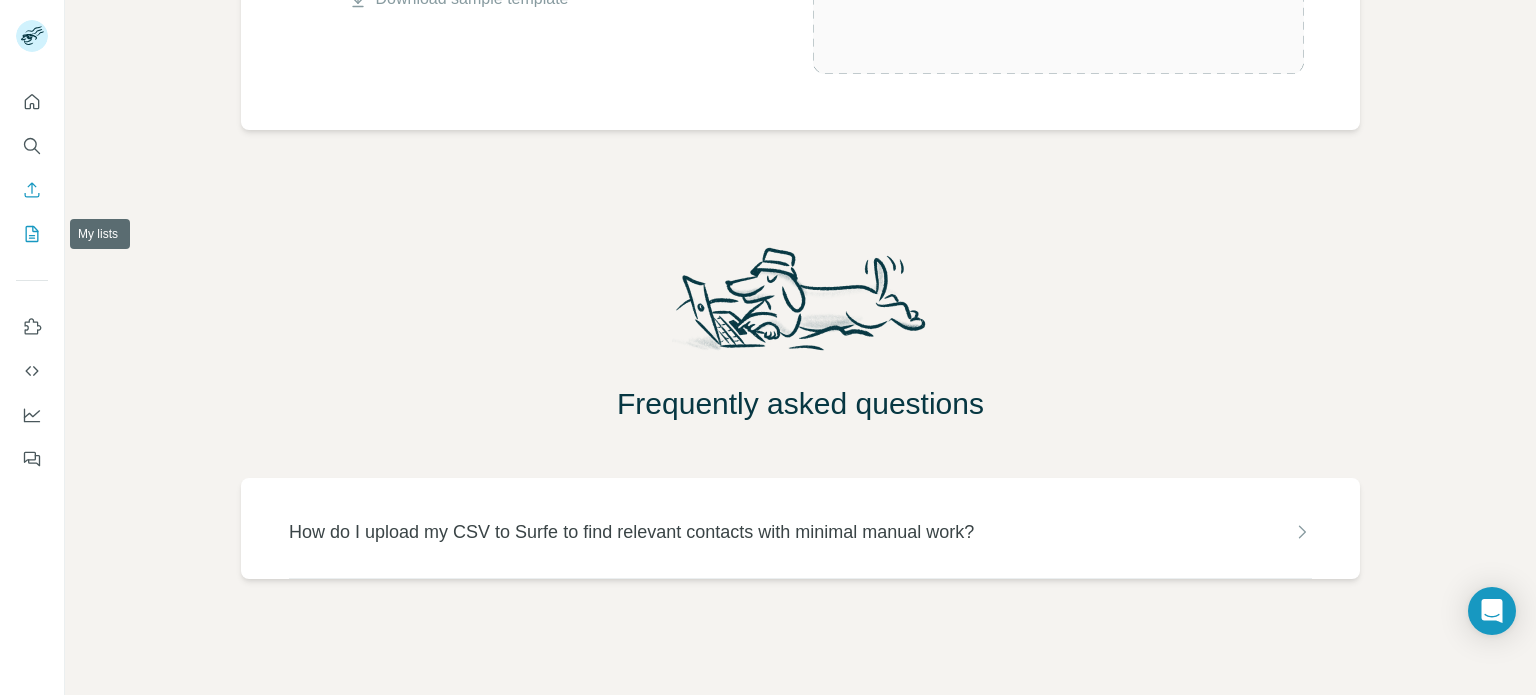 click 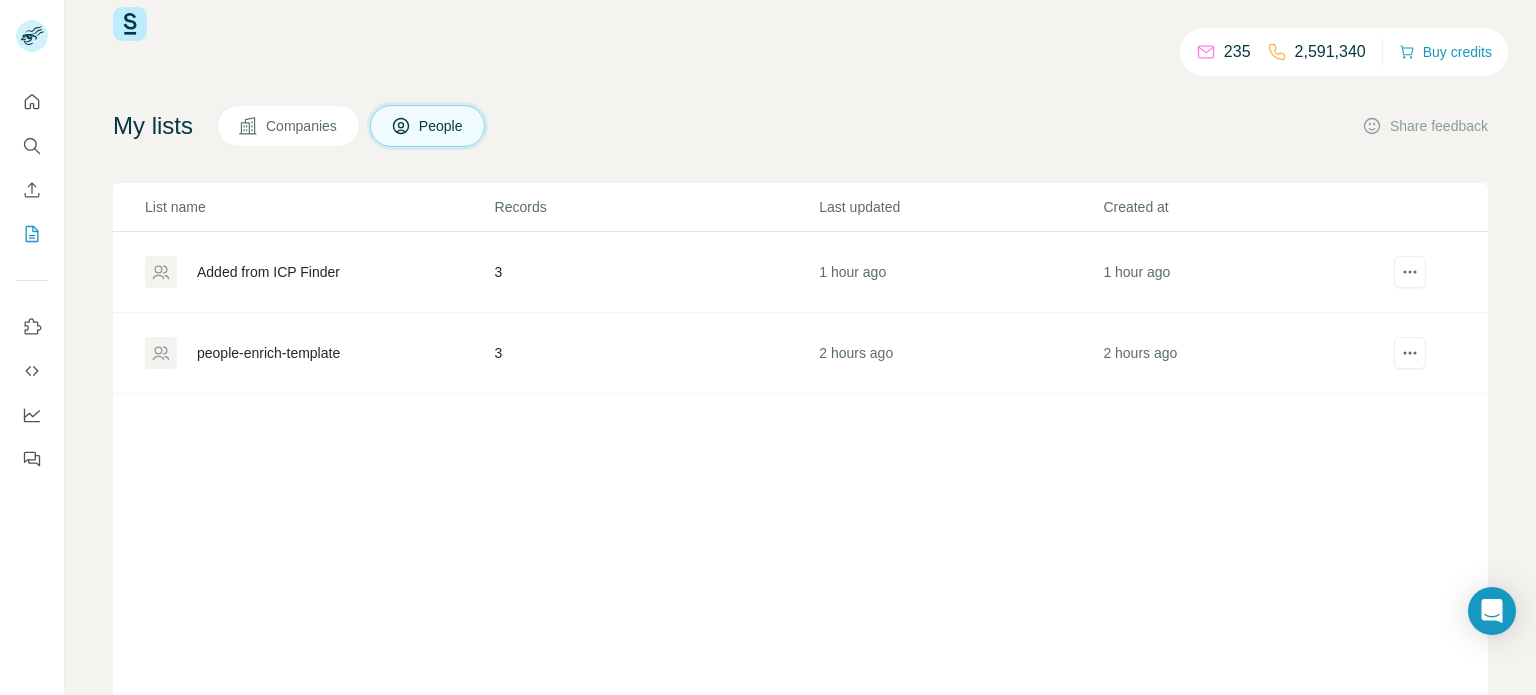 scroll, scrollTop: 0, scrollLeft: 0, axis: both 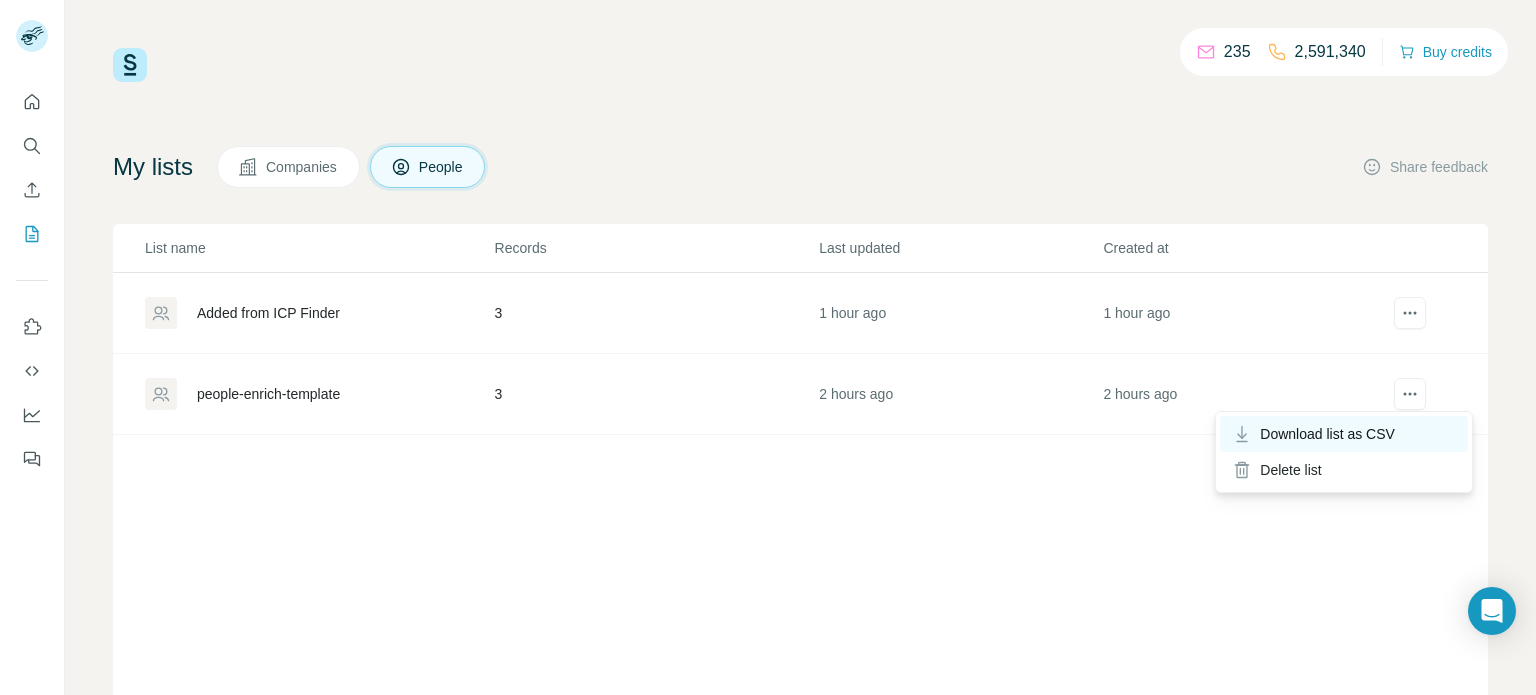 click on "Download list as CSV" at bounding box center (1327, 434) 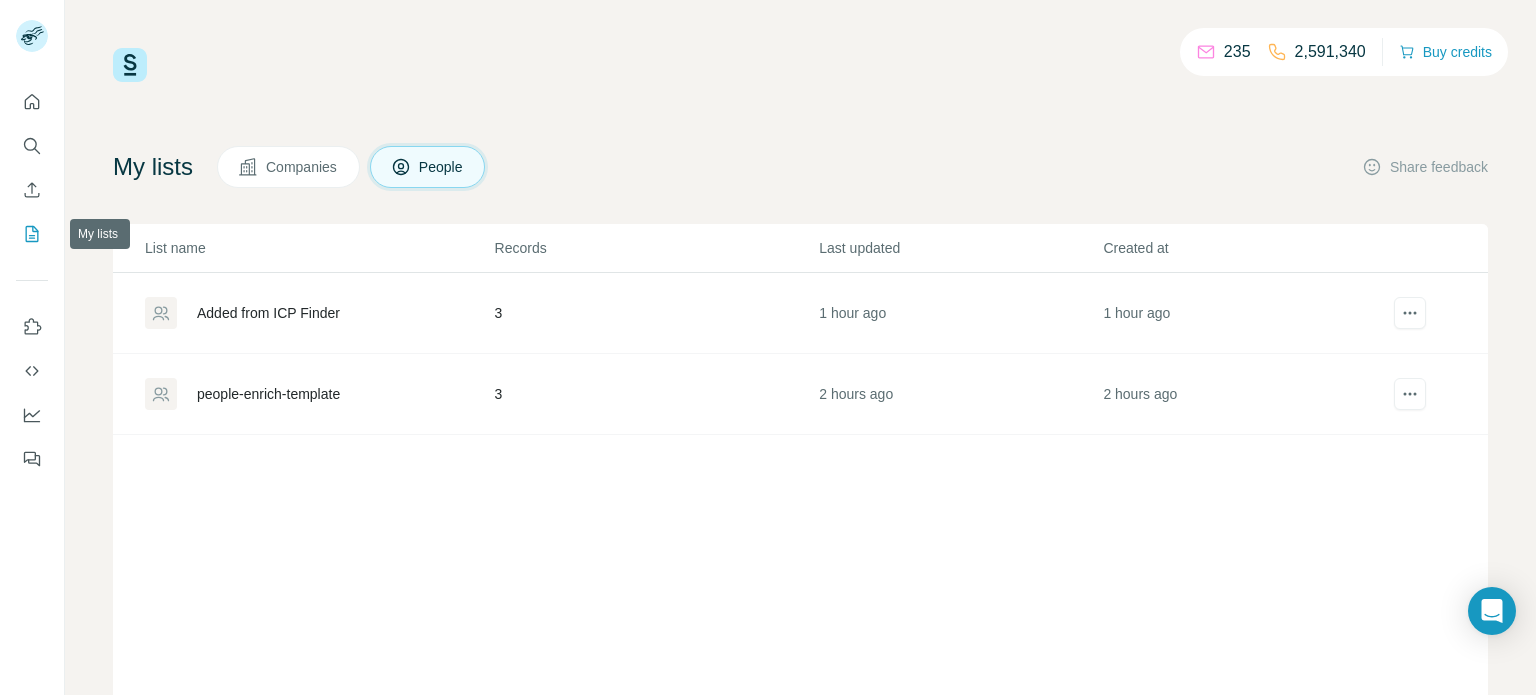 click 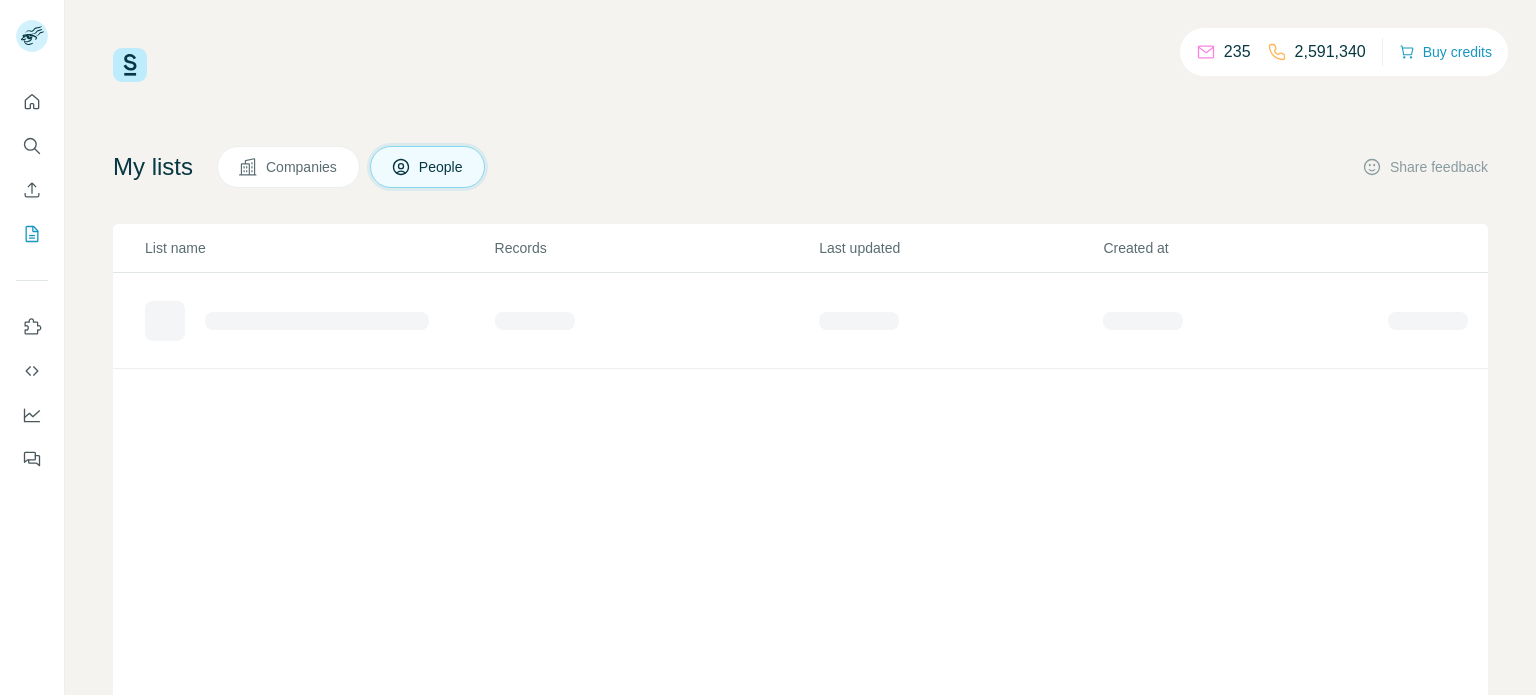 scroll, scrollTop: 0, scrollLeft: 0, axis: both 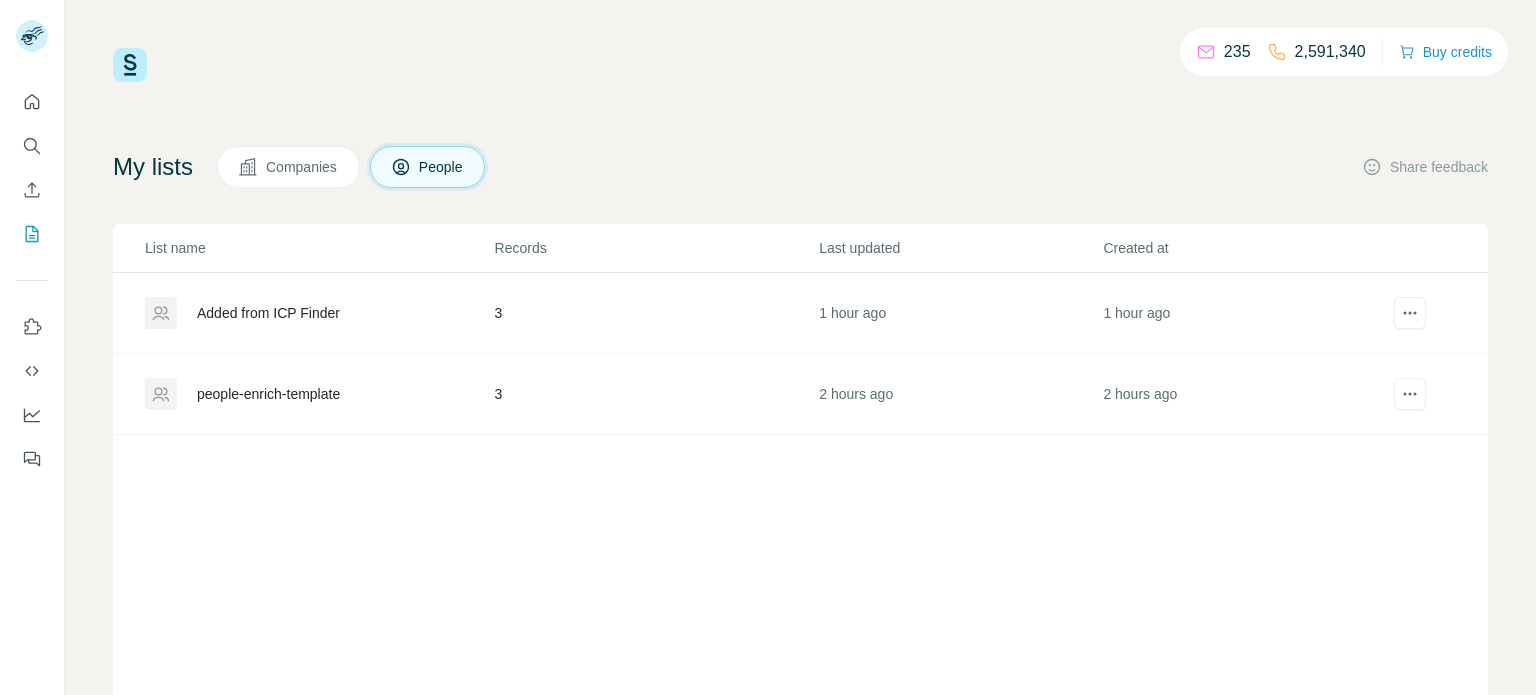 click on "Added from ICP Finder" at bounding box center [319, 313] 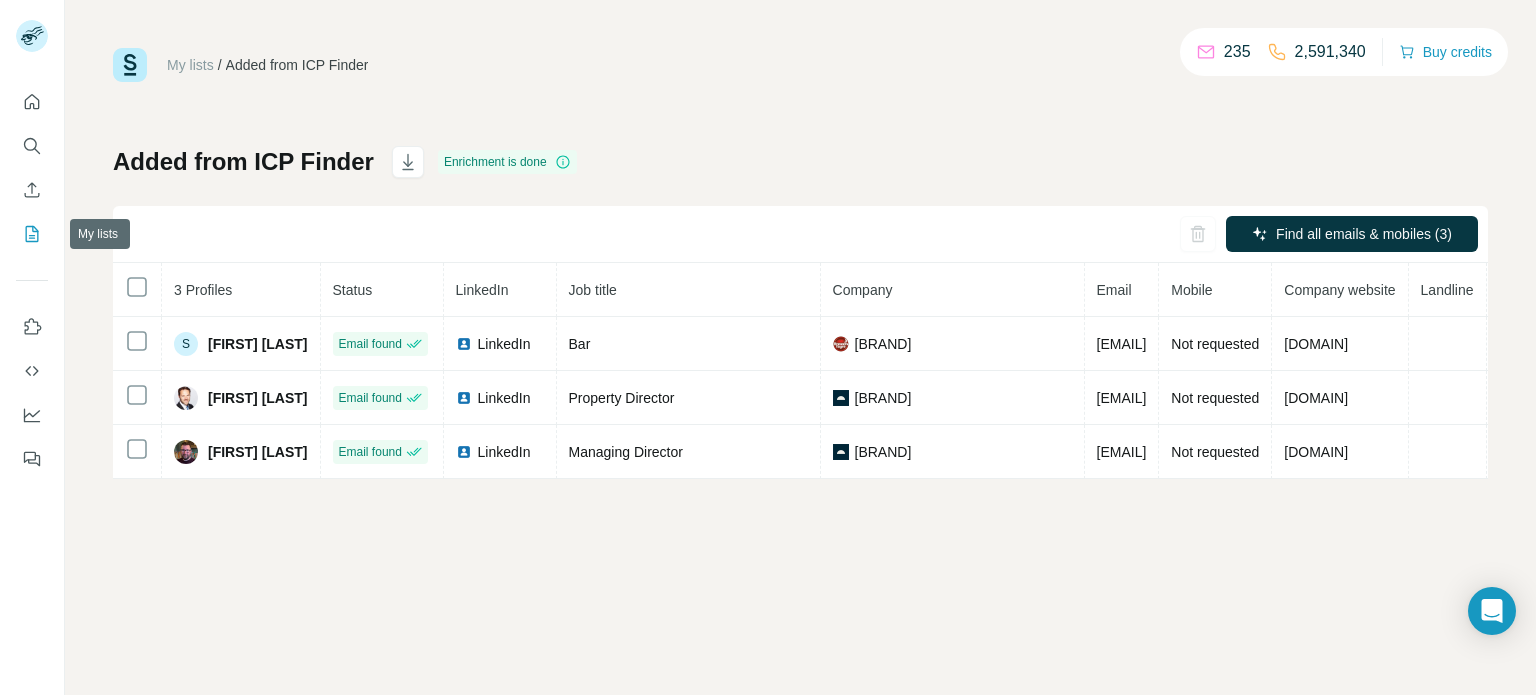 click at bounding box center [32, 234] 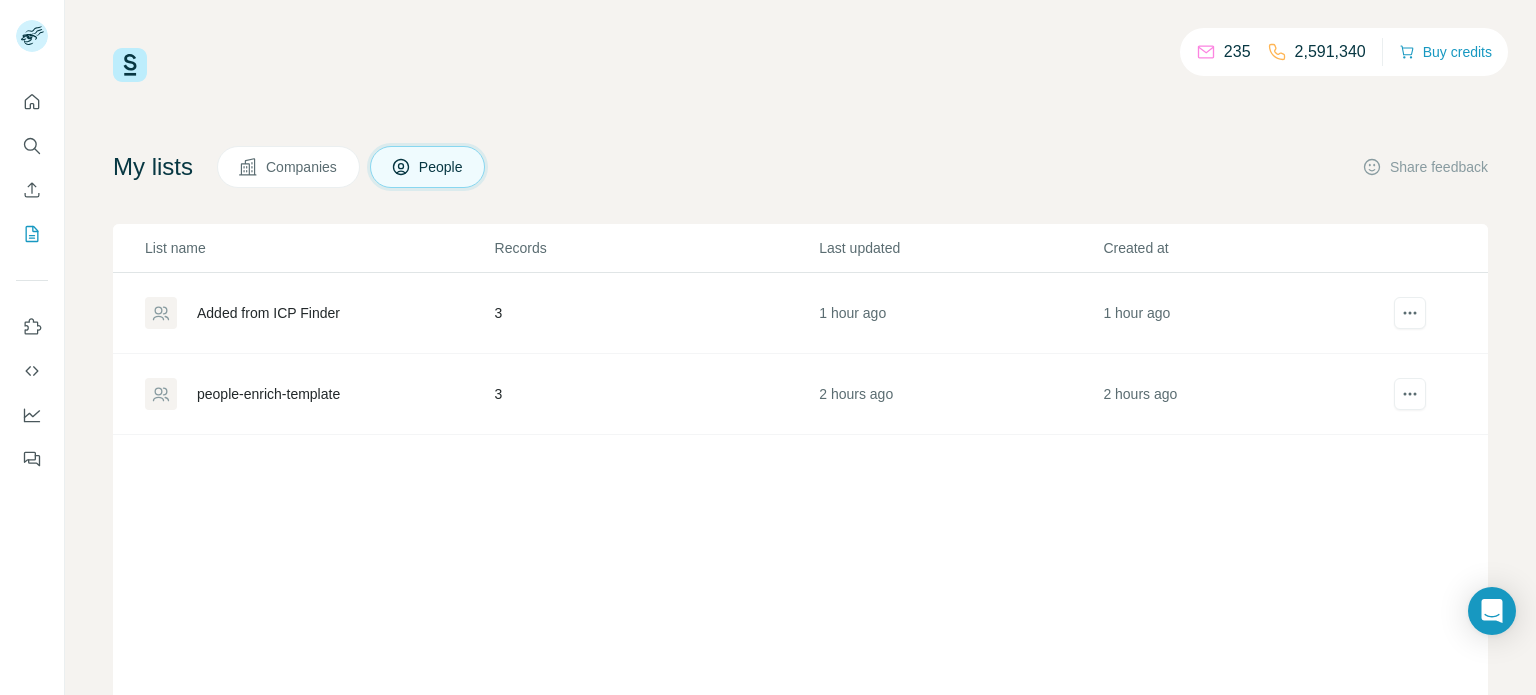 click on "Added from ICP Finder" at bounding box center (268, 313) 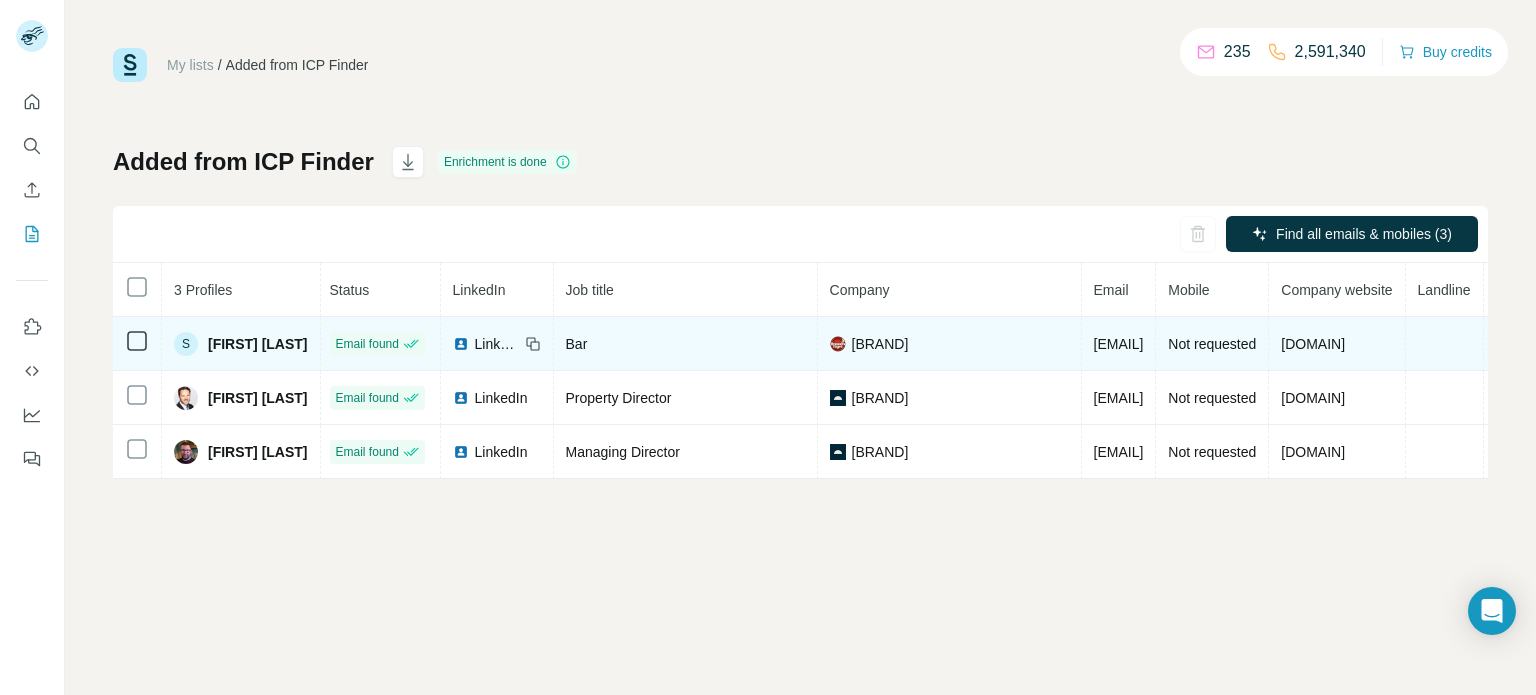 scroll, scrollTop: 0, scrollLeft: 0, axis: both 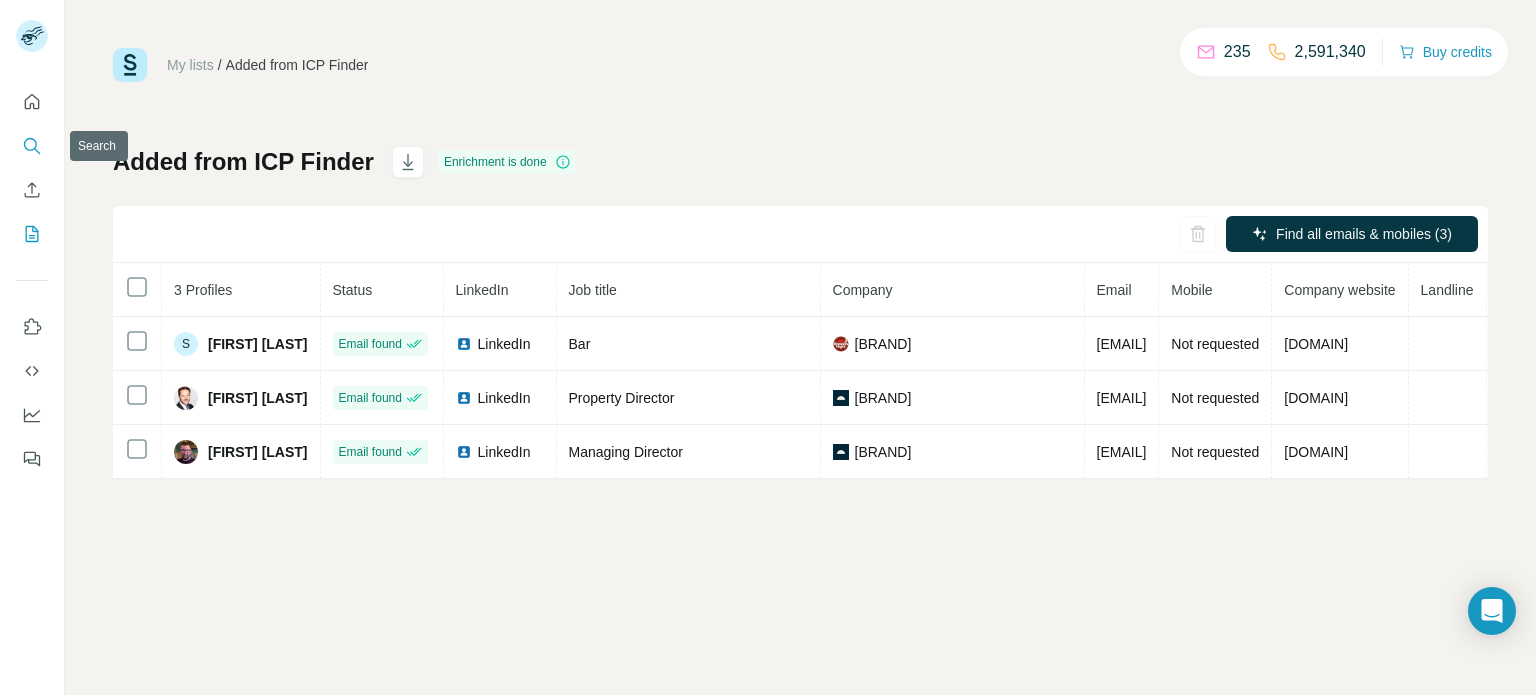 click 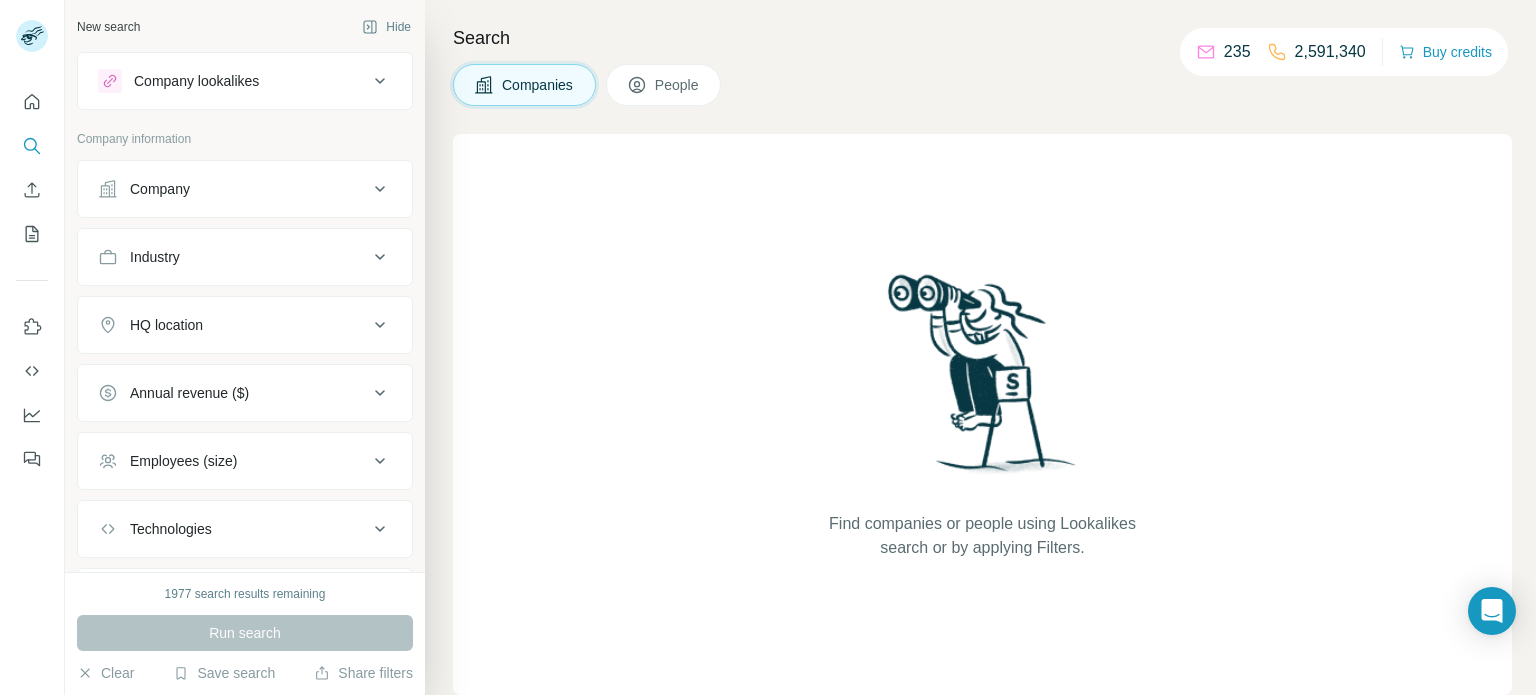 click on "Company" at bounding box center (233, 189) 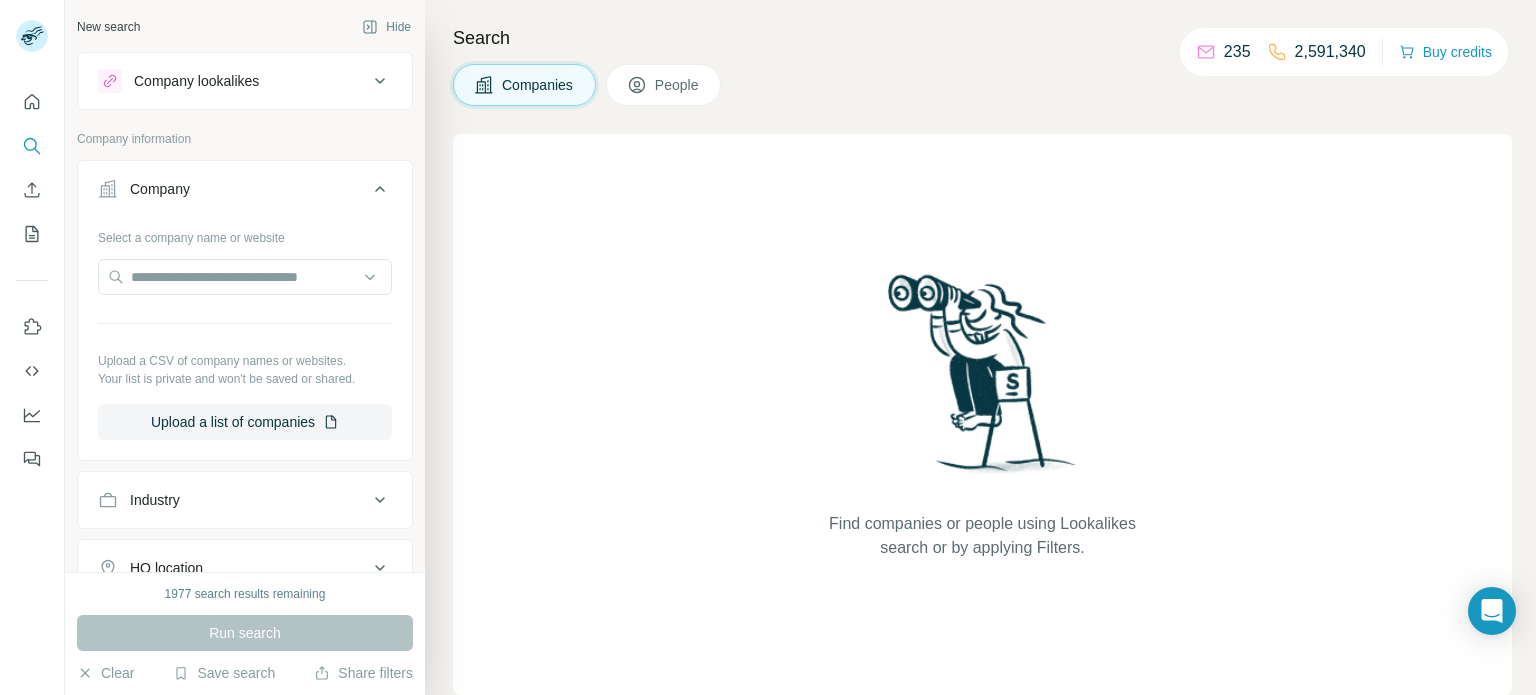 type 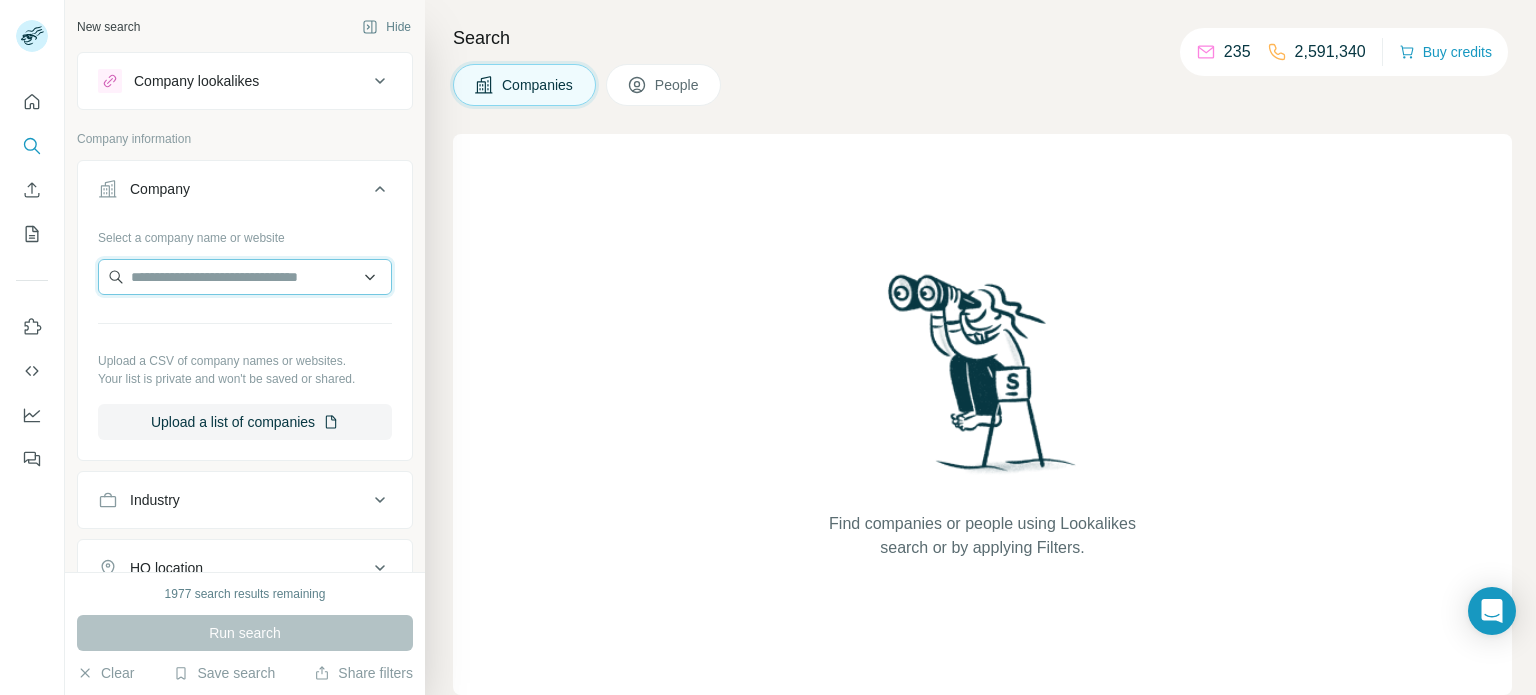 click at bounding box center [245, 277] 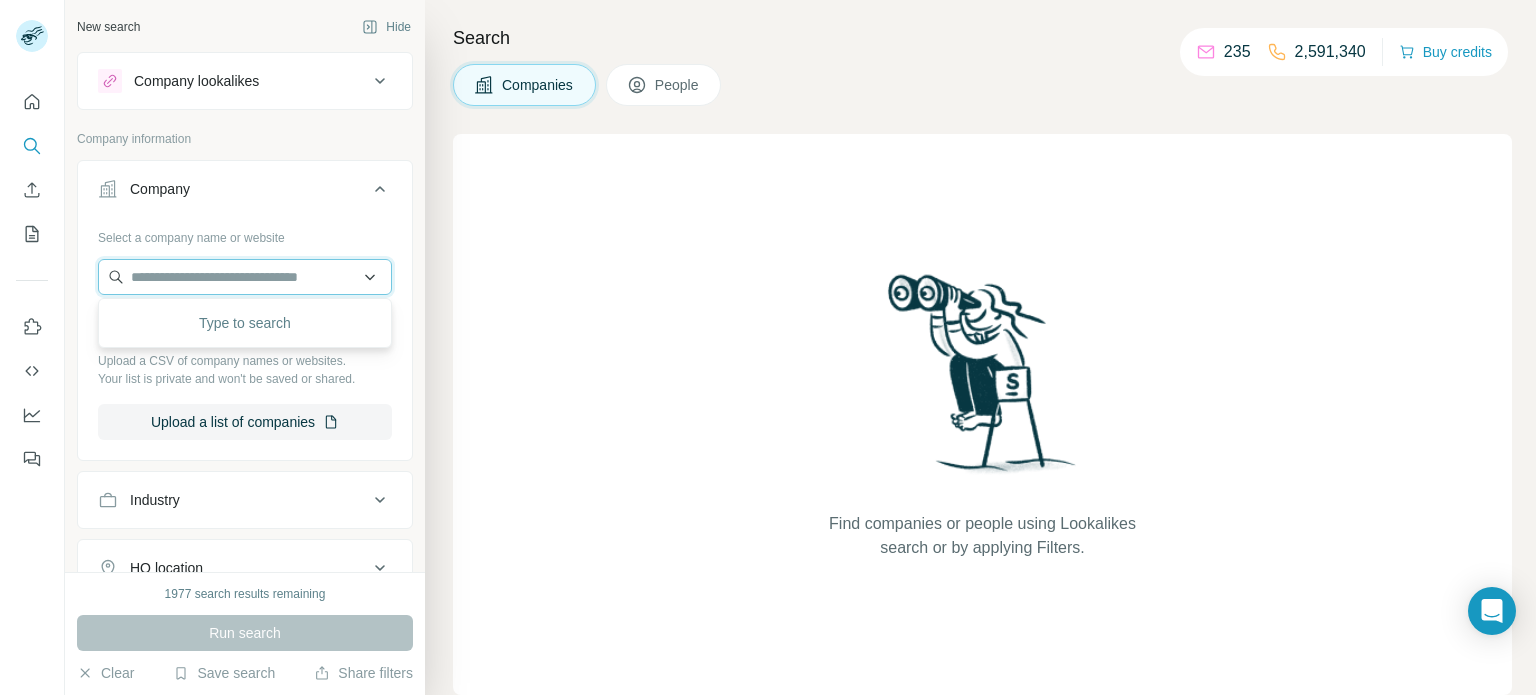 paste on "*******" 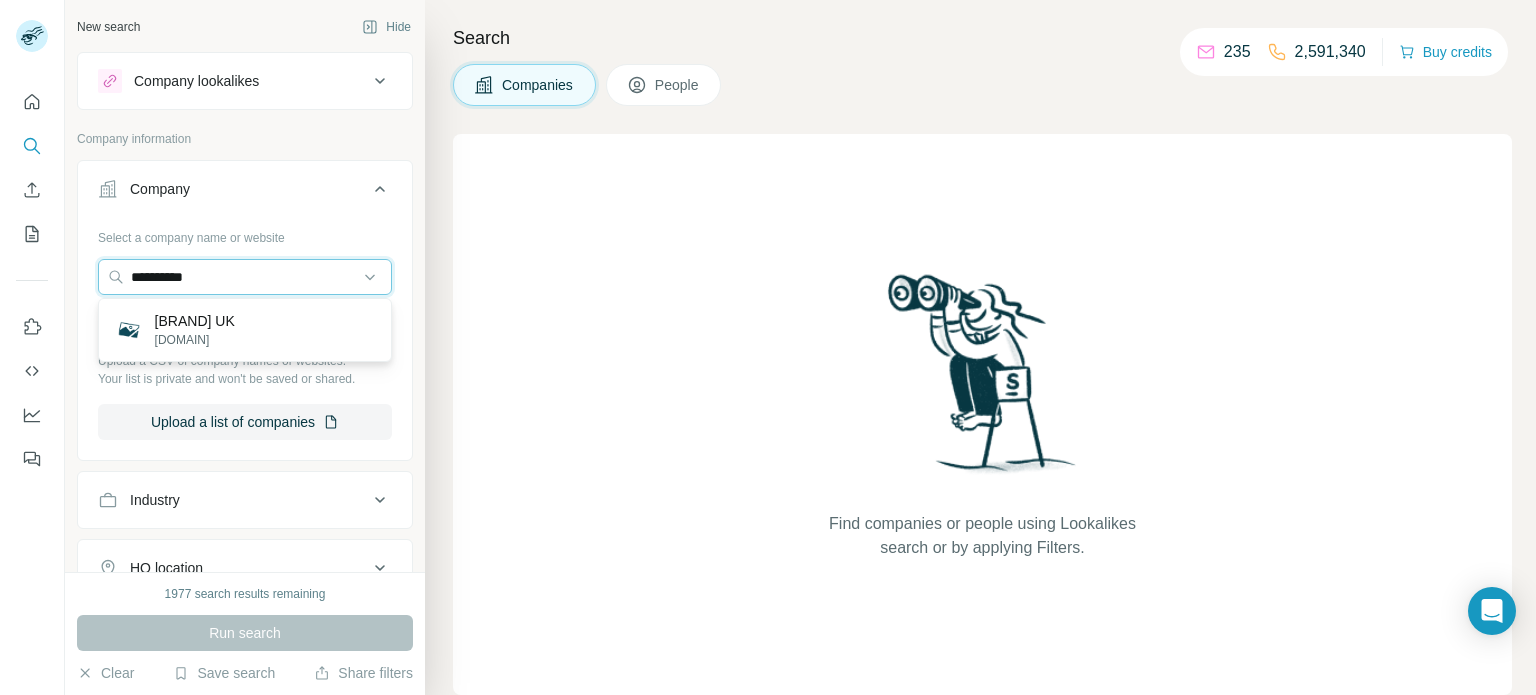 type on "**********" 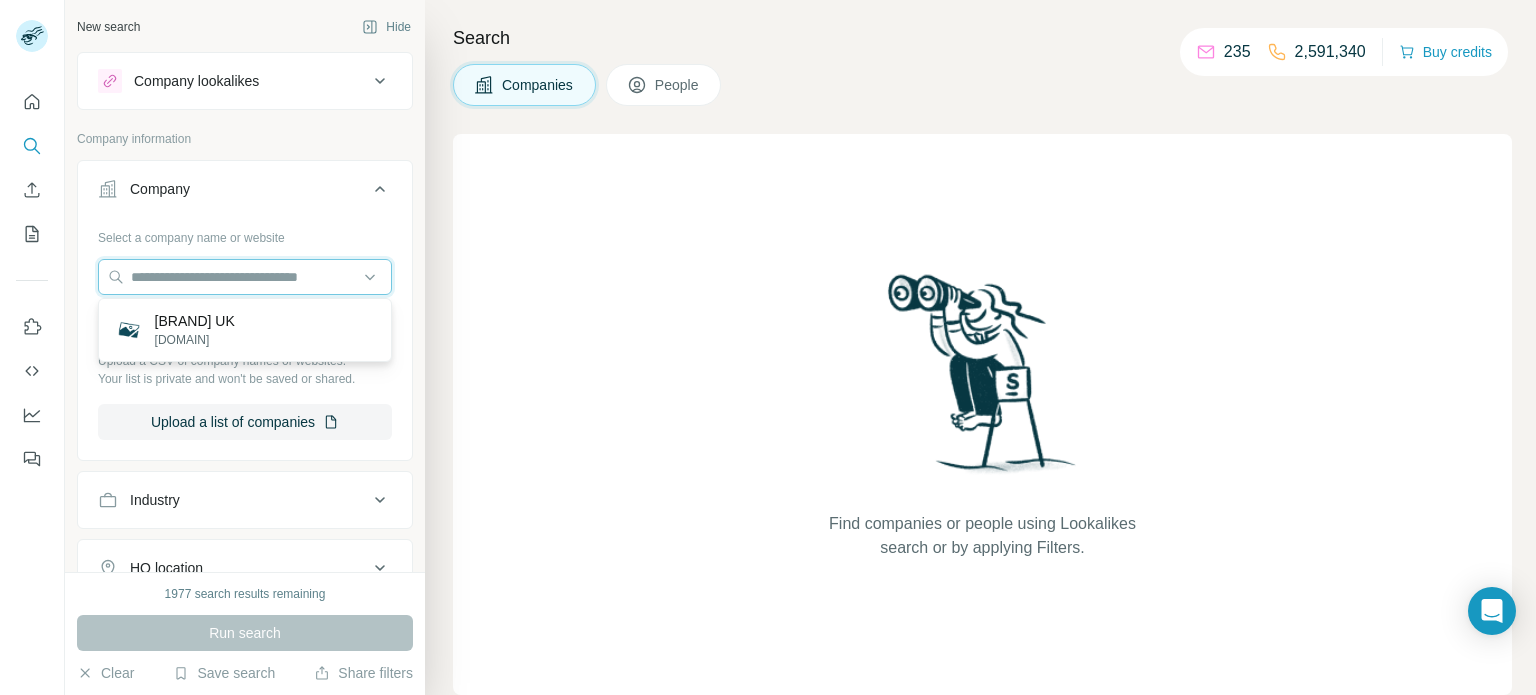 paste on "**********" 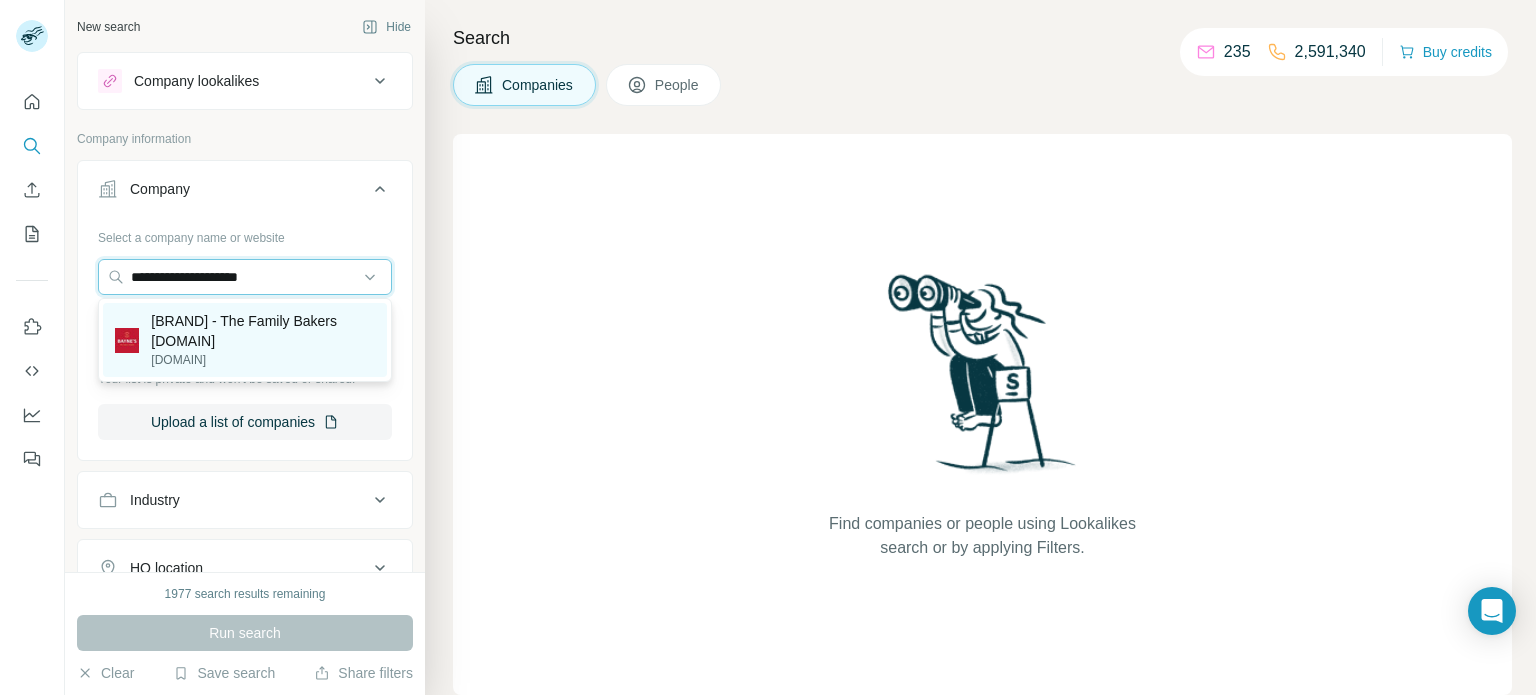 type on "**********" 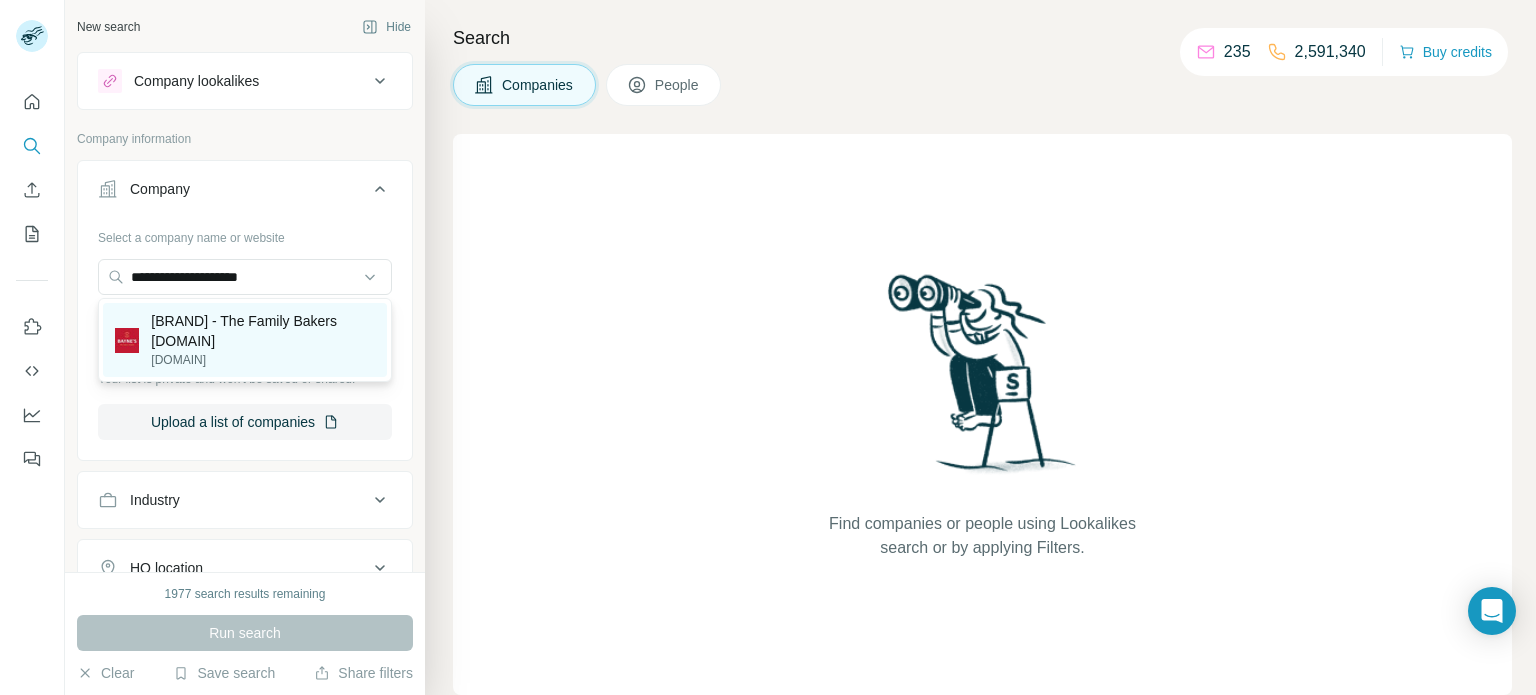 click on "[COMPANY] - The Family Bakers" at bounding box center (263, 331) 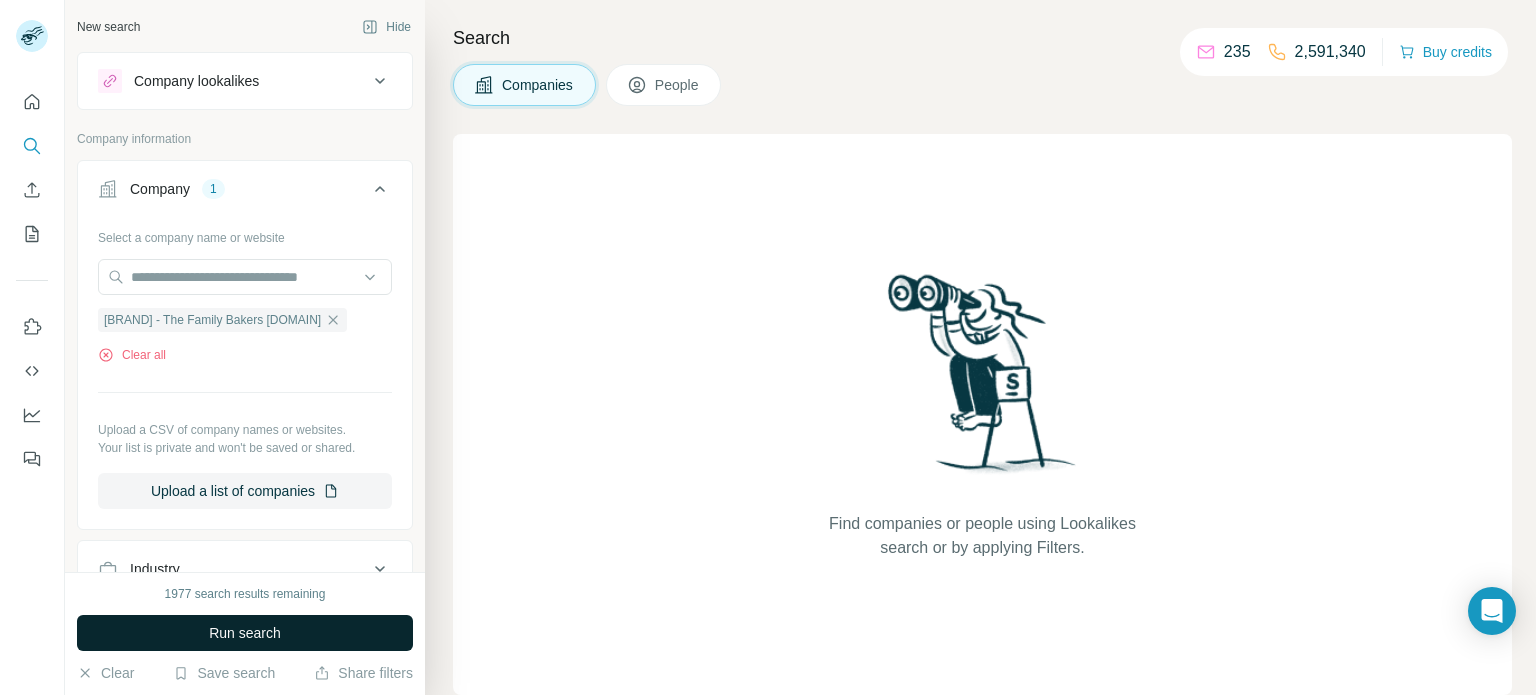 click on "Run search" at bounding box center (245, 633) 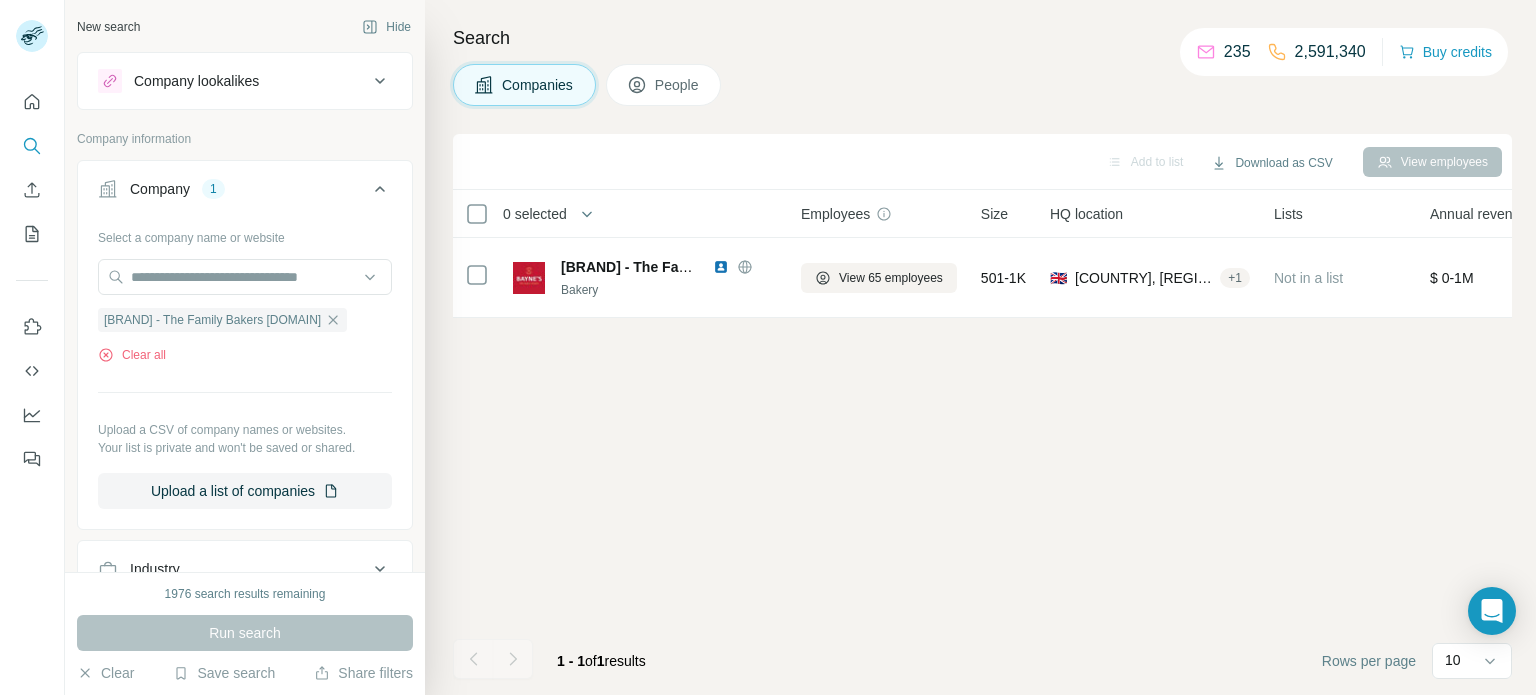 click on "People" at bounding box center [678, 85] 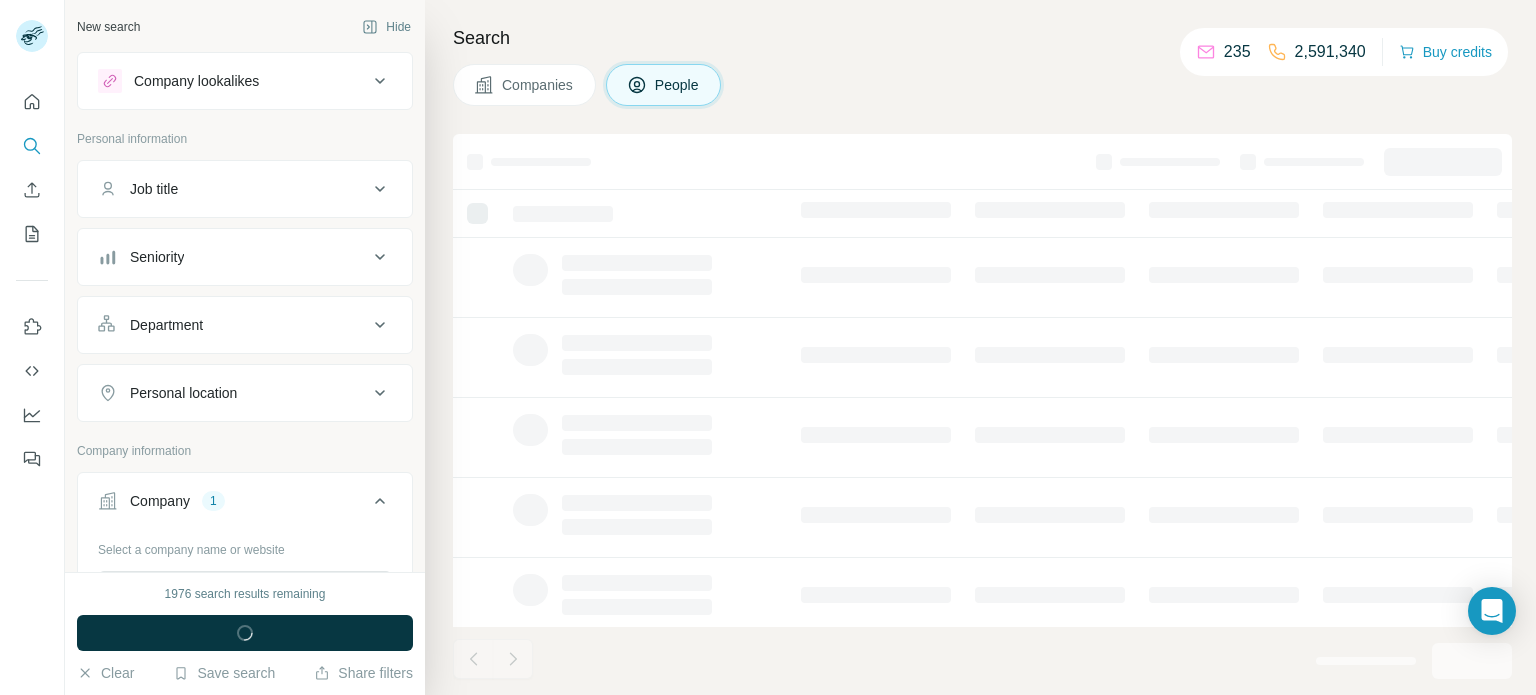 click on "People" at bounding box center [678, 85] 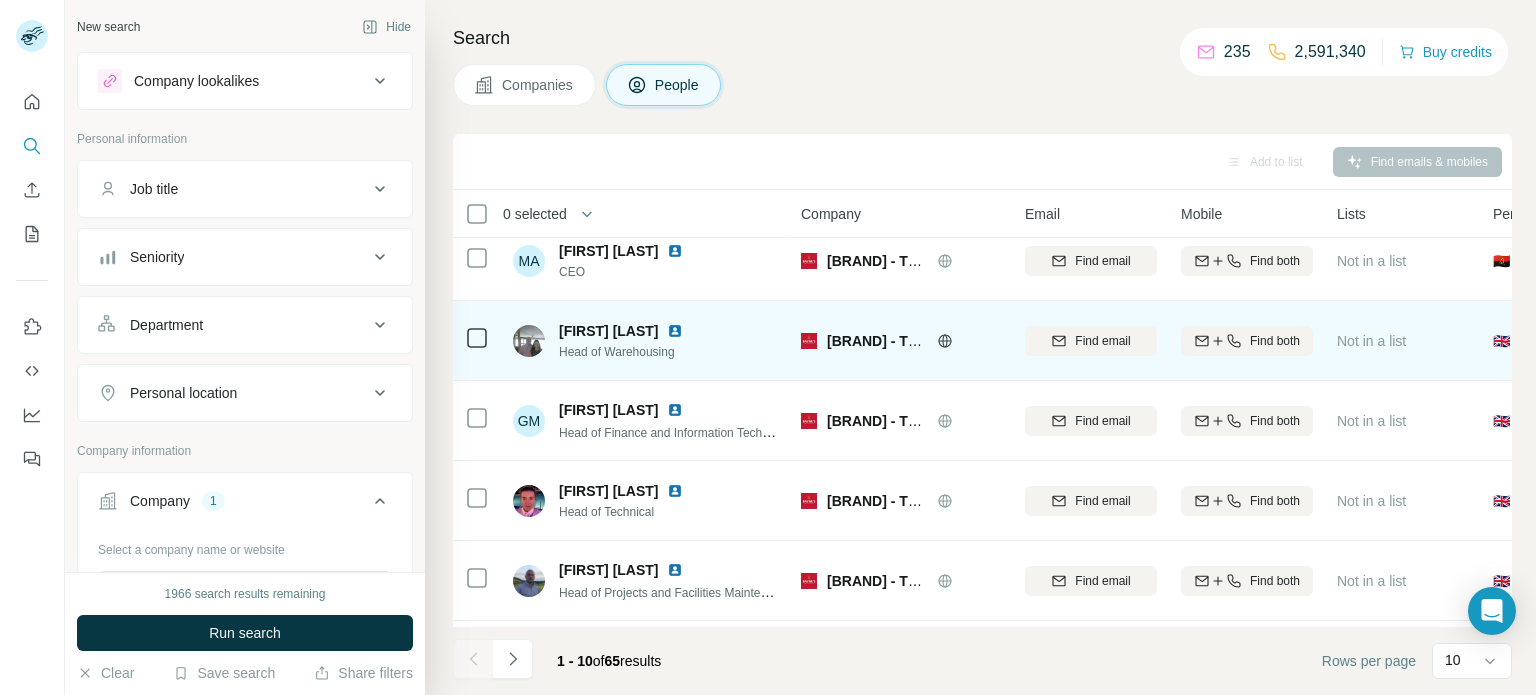 scroll, scrollTop: 0, scrollLeft: 0, axis: both 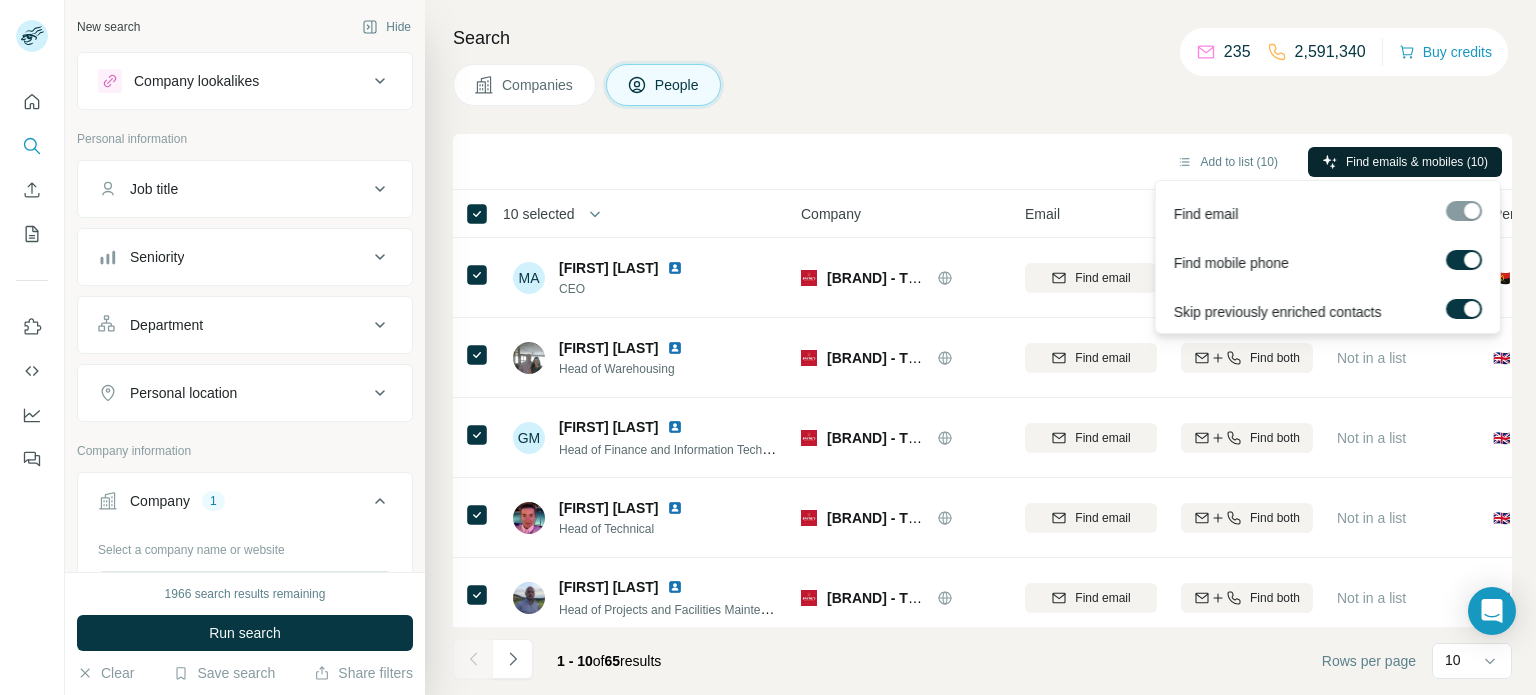 click on "Find emails & mobiles (10)" at bounding box center [1417, 162] 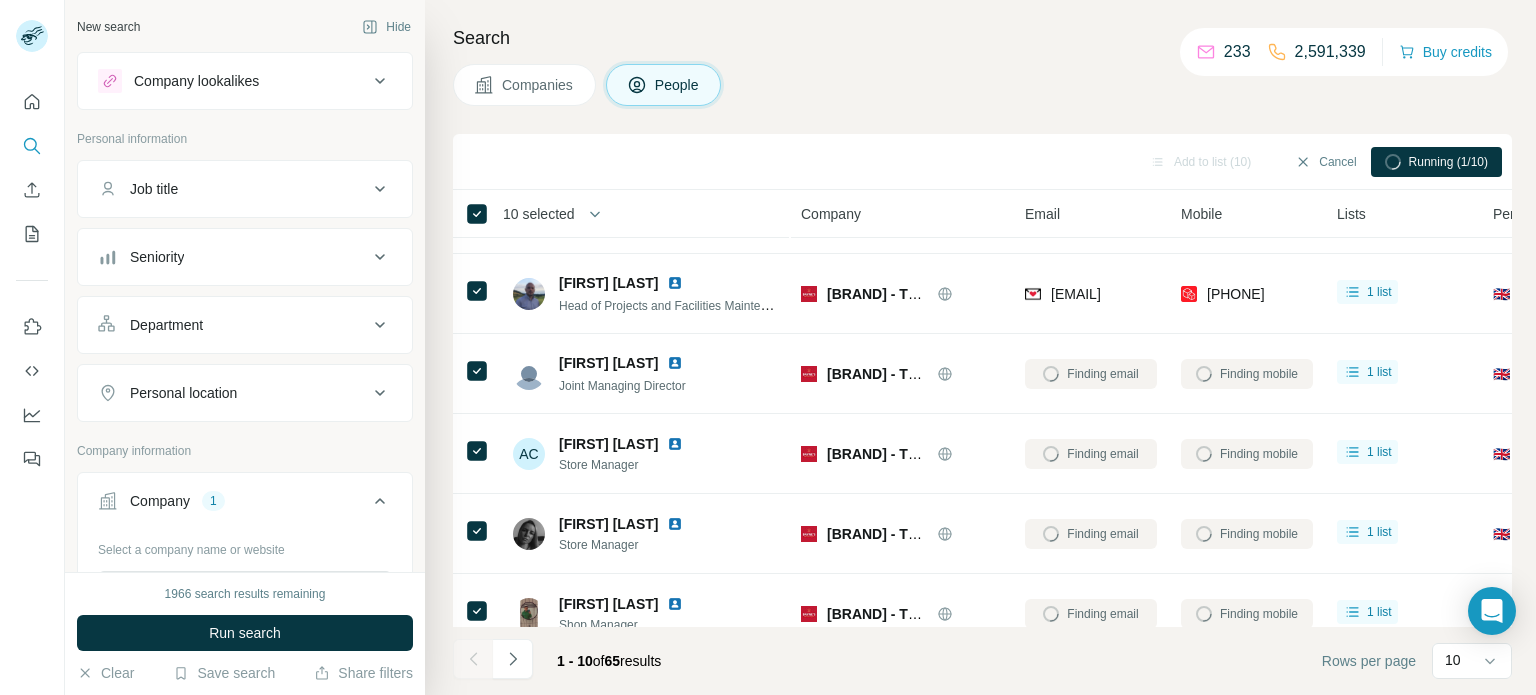 scroll, scrollTop: 410, scrollLeft: 0, axis: vertical 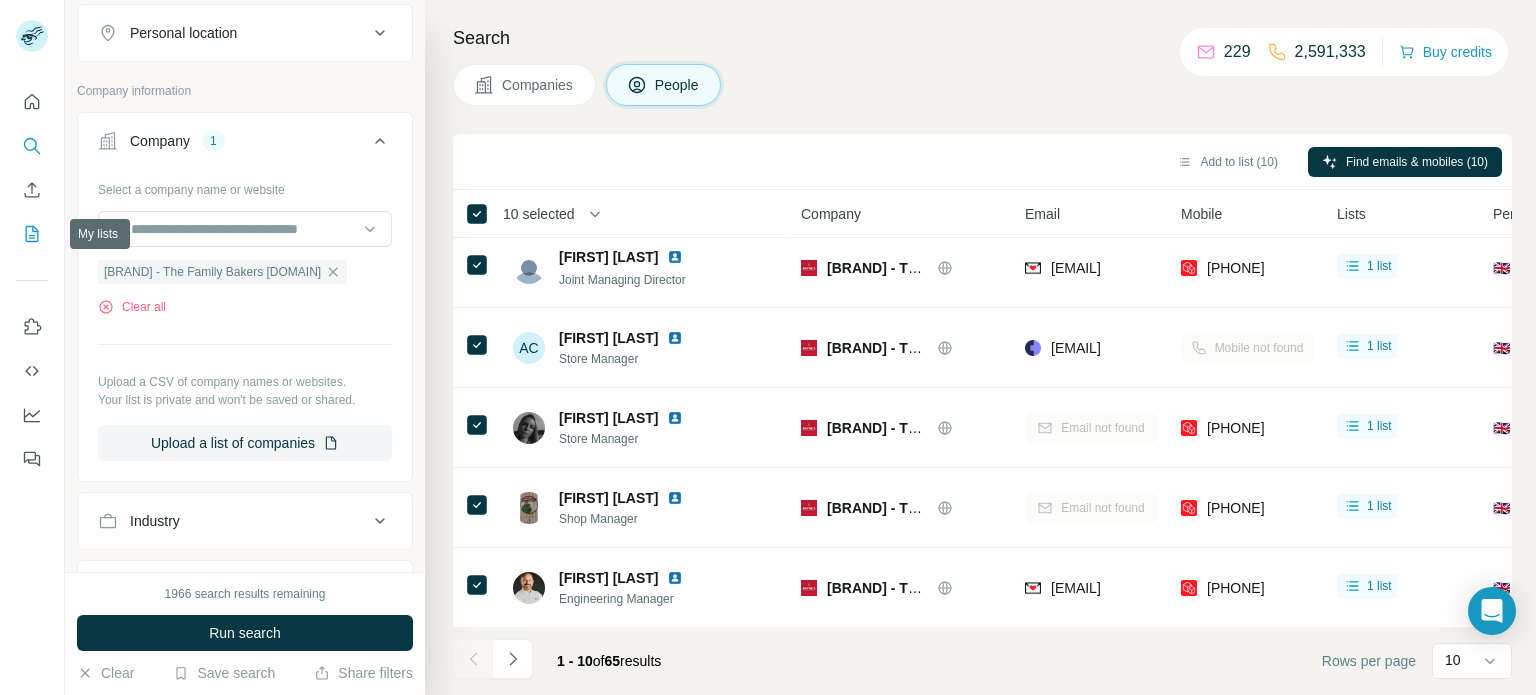 click 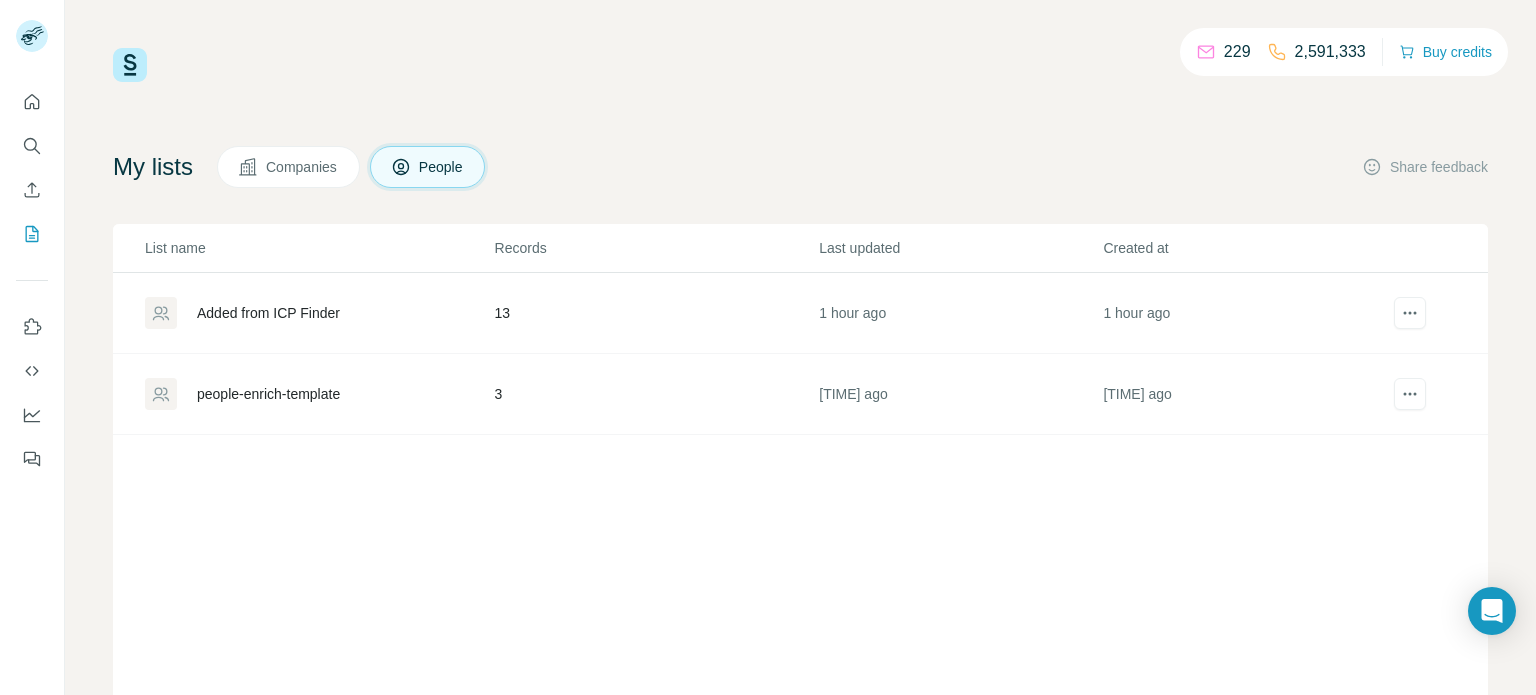click on "Added from ICP Finder" at bounding box center [268, 313] 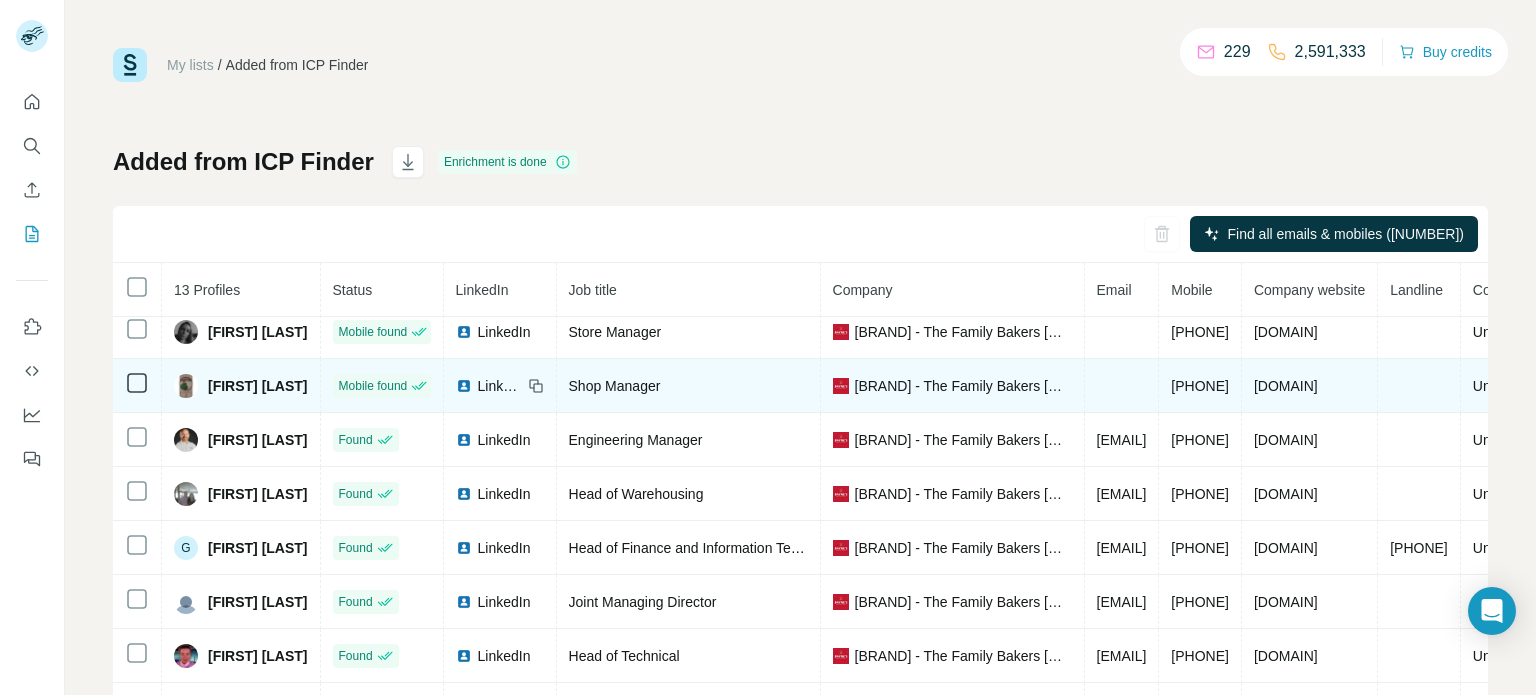 scroll, scrollTop: 70, scrollLeft: 0, axis: vertical 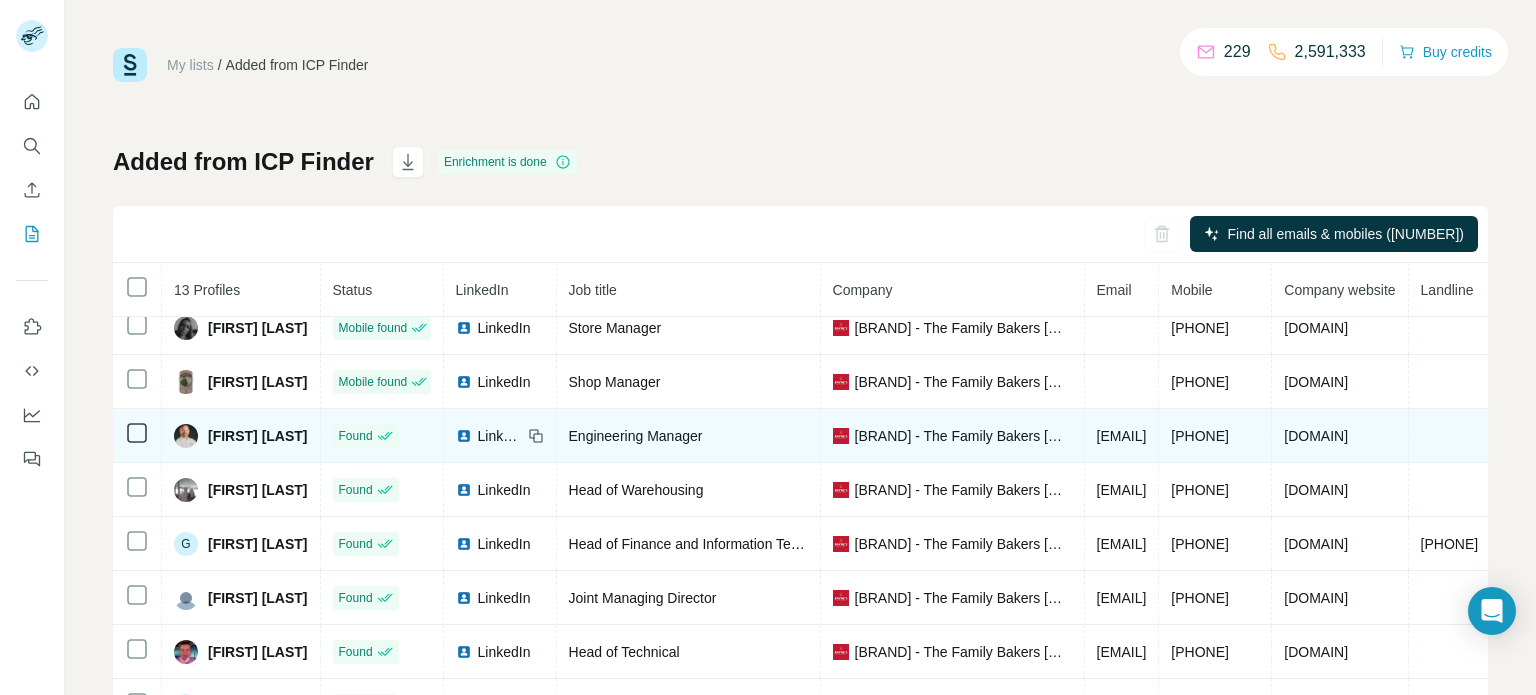 copy on "[NAME]@[DOMAIN].com" 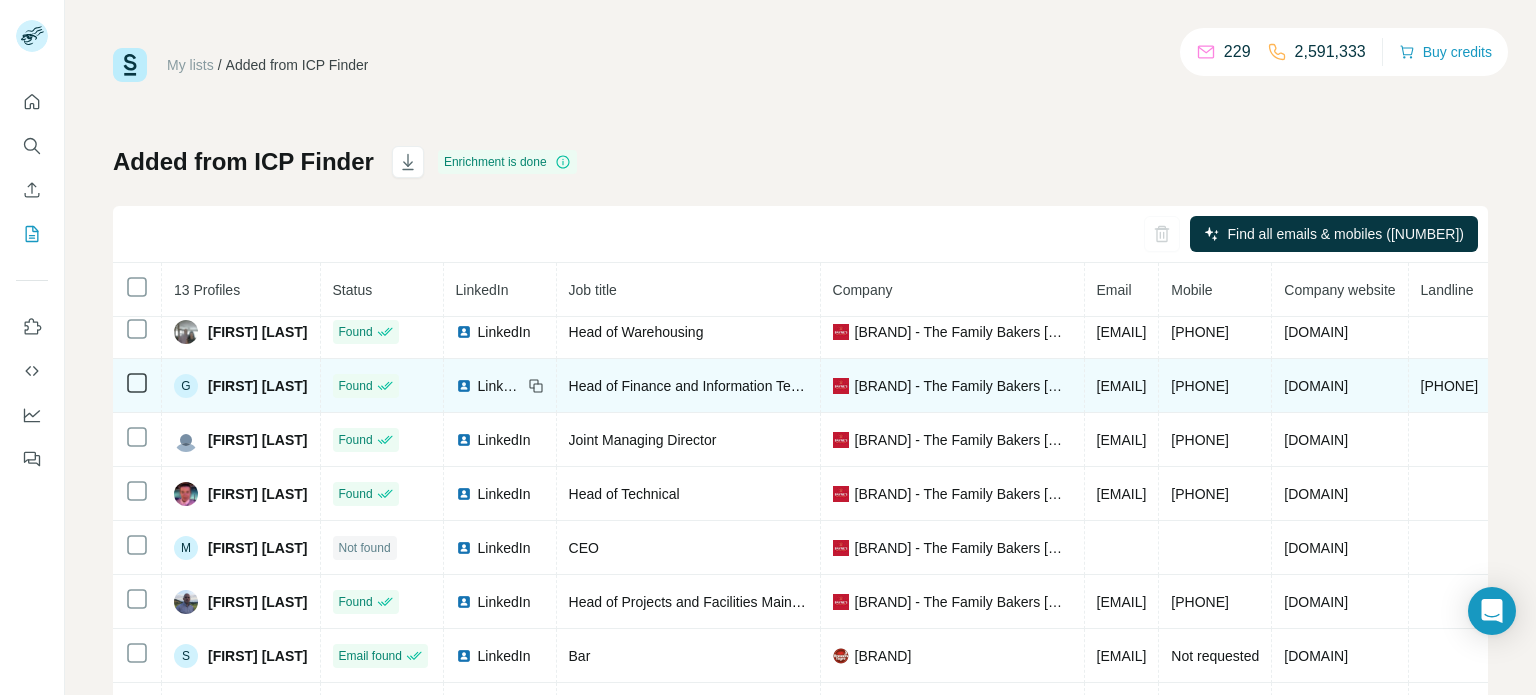 scroll, scrollTop: 233, scrollLeft: 0, axis: vertical 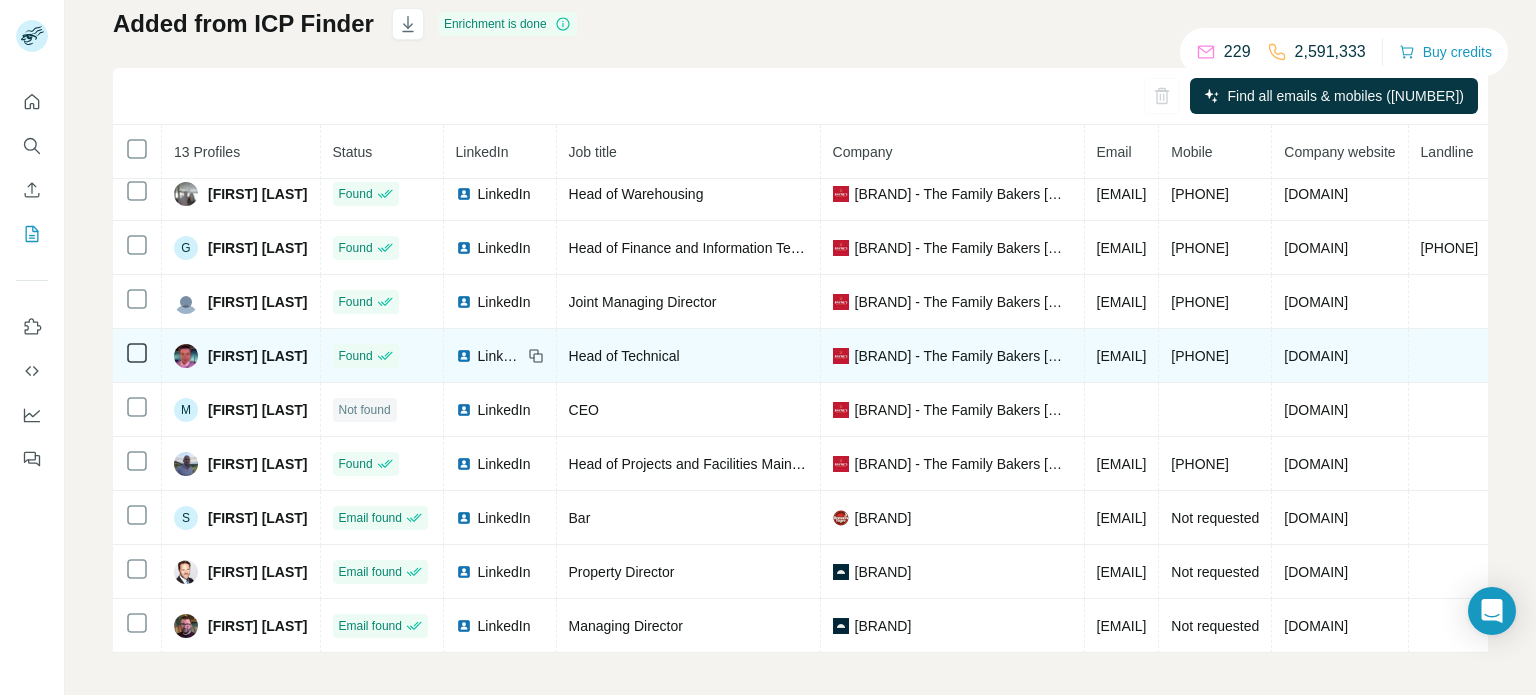 drag, startPoint x: 1302, startPoint y: 351, endPoint x: 1117, endPoint y: 362, distance: 185.32674 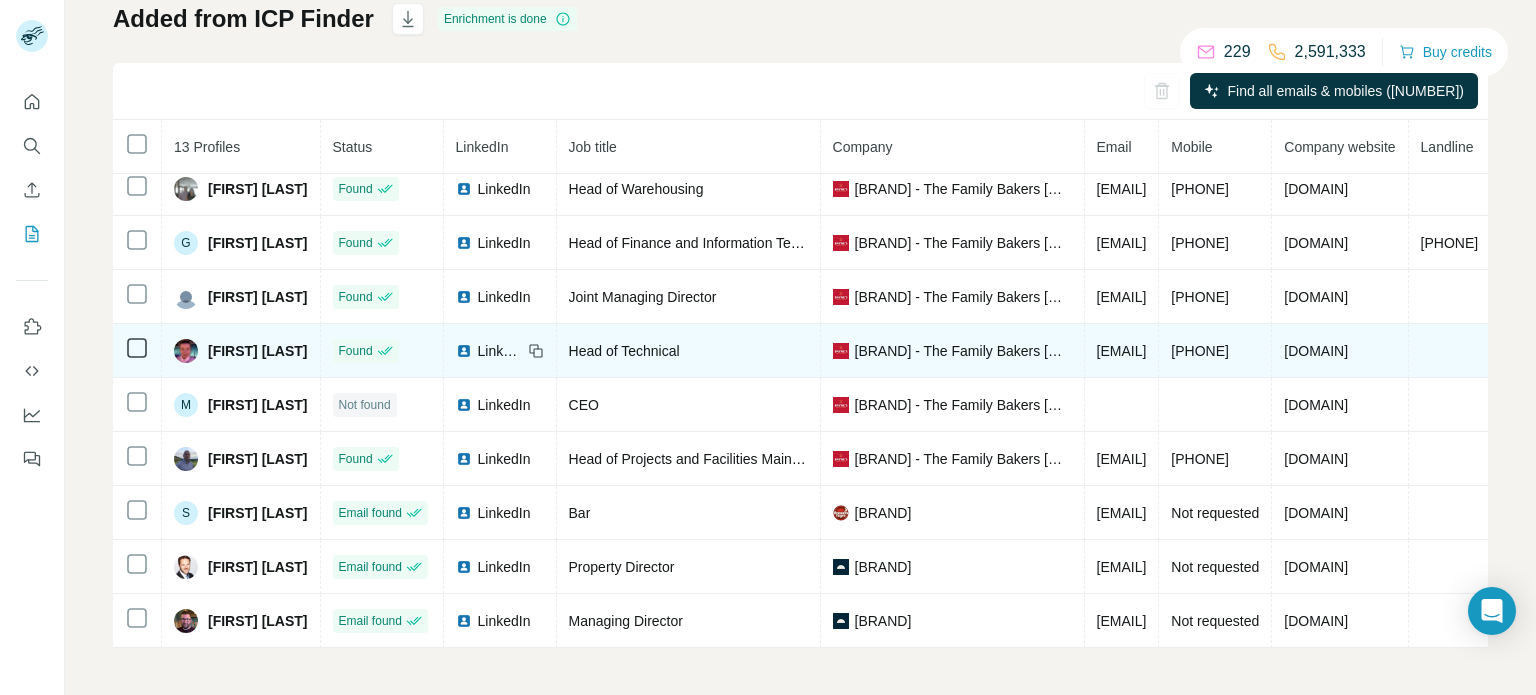 scroll, scrollTop: 144, scrollLeft: 0, axis: vertical 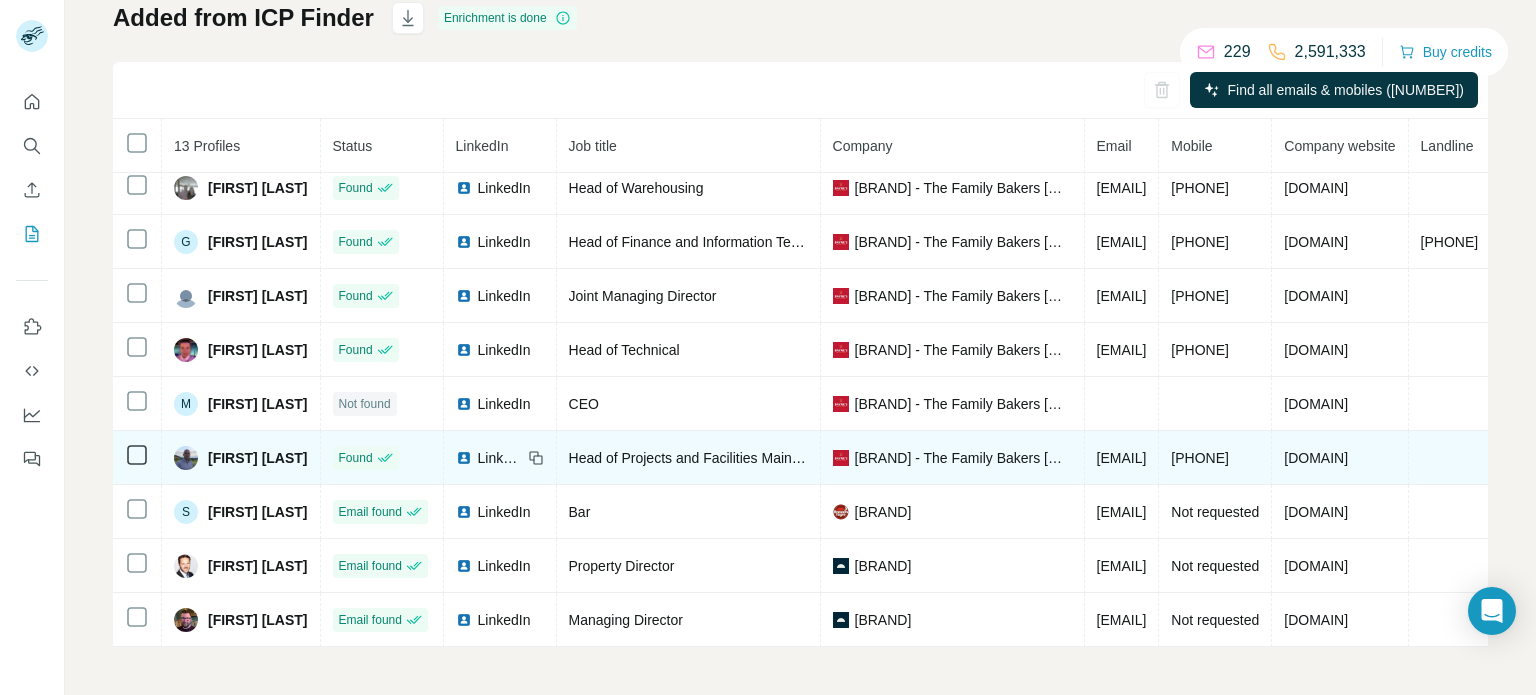 drag, startPoint x: 1330, startPoint y: 454, endPoint x: 1121, endPoint y: 445, distance: 209.1937 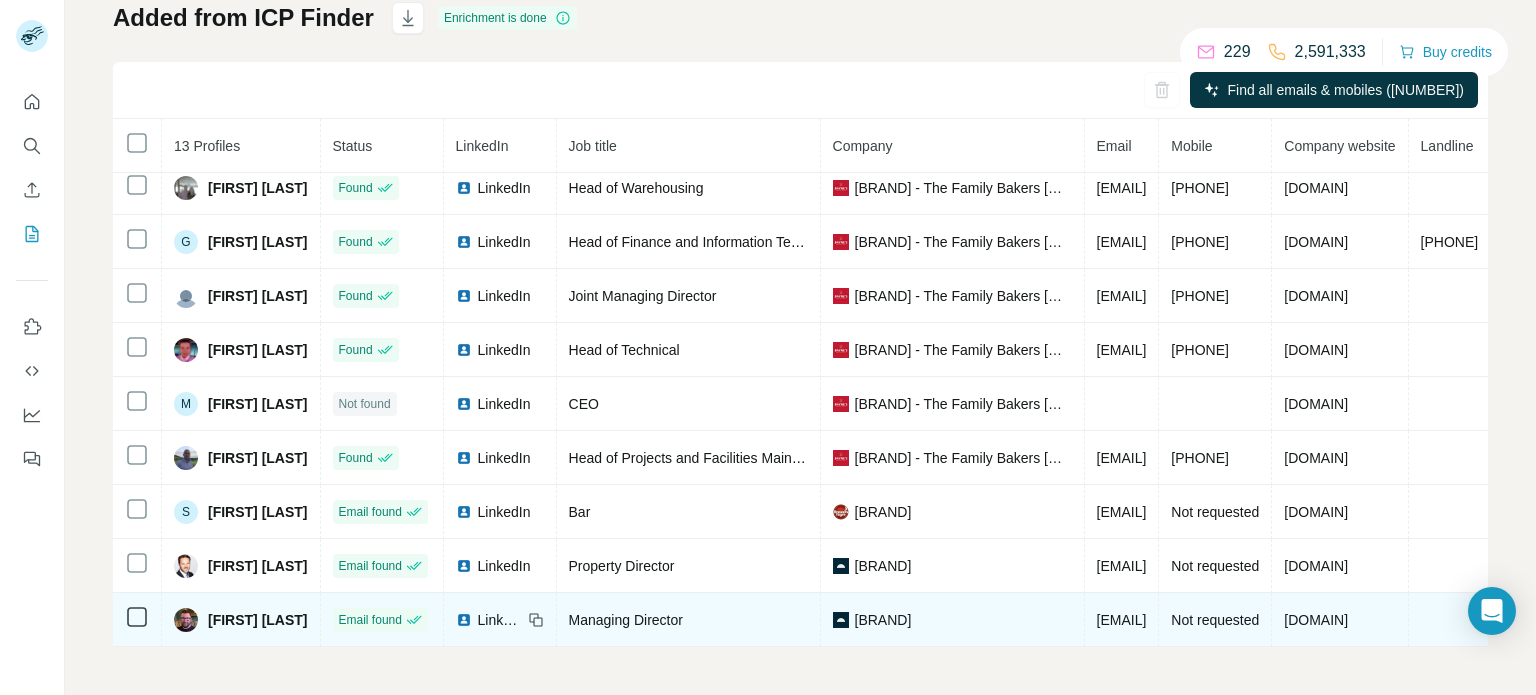 drag, startPoint x: 1118, startPoint y: 615, endPoint x: 1346, endPoint y: 618, distance: 228.01973 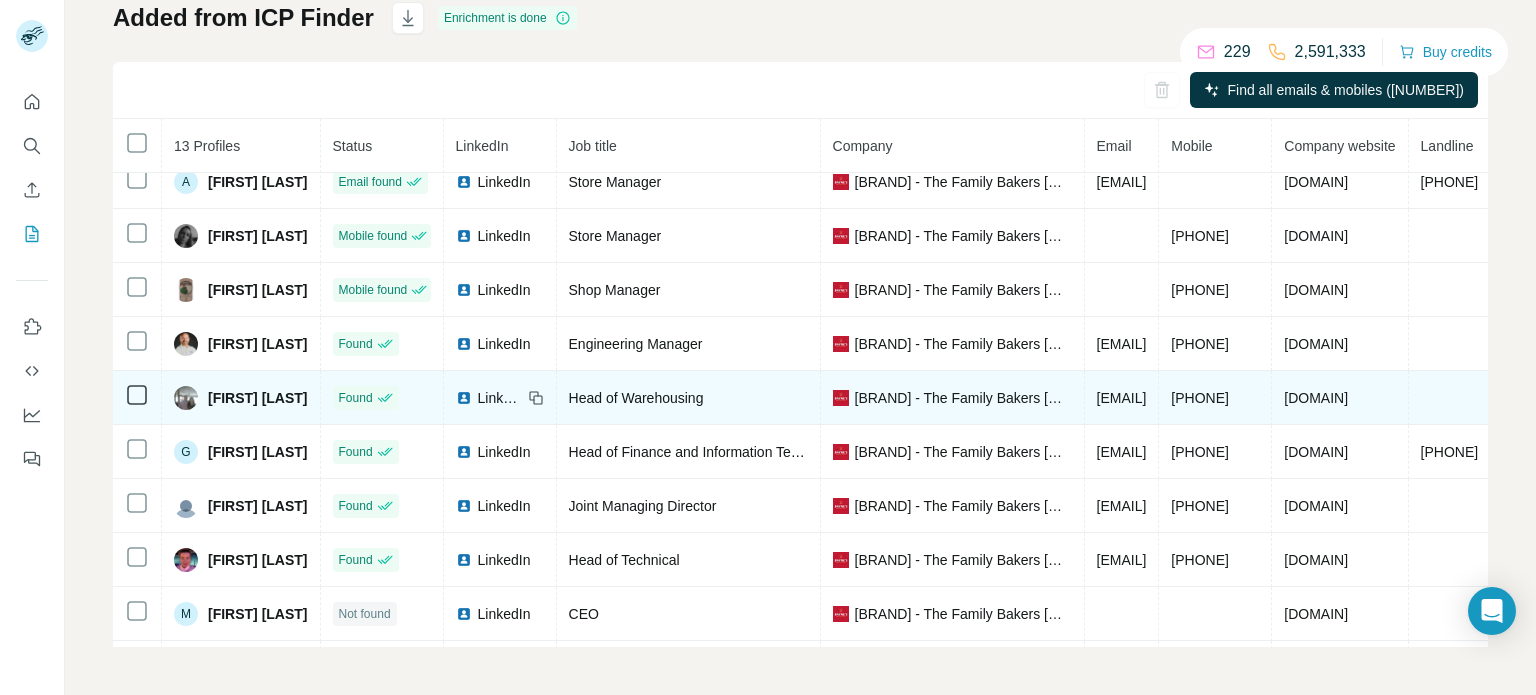 scroll, scrollTop: 0, scrollLeft: 0, axis: both 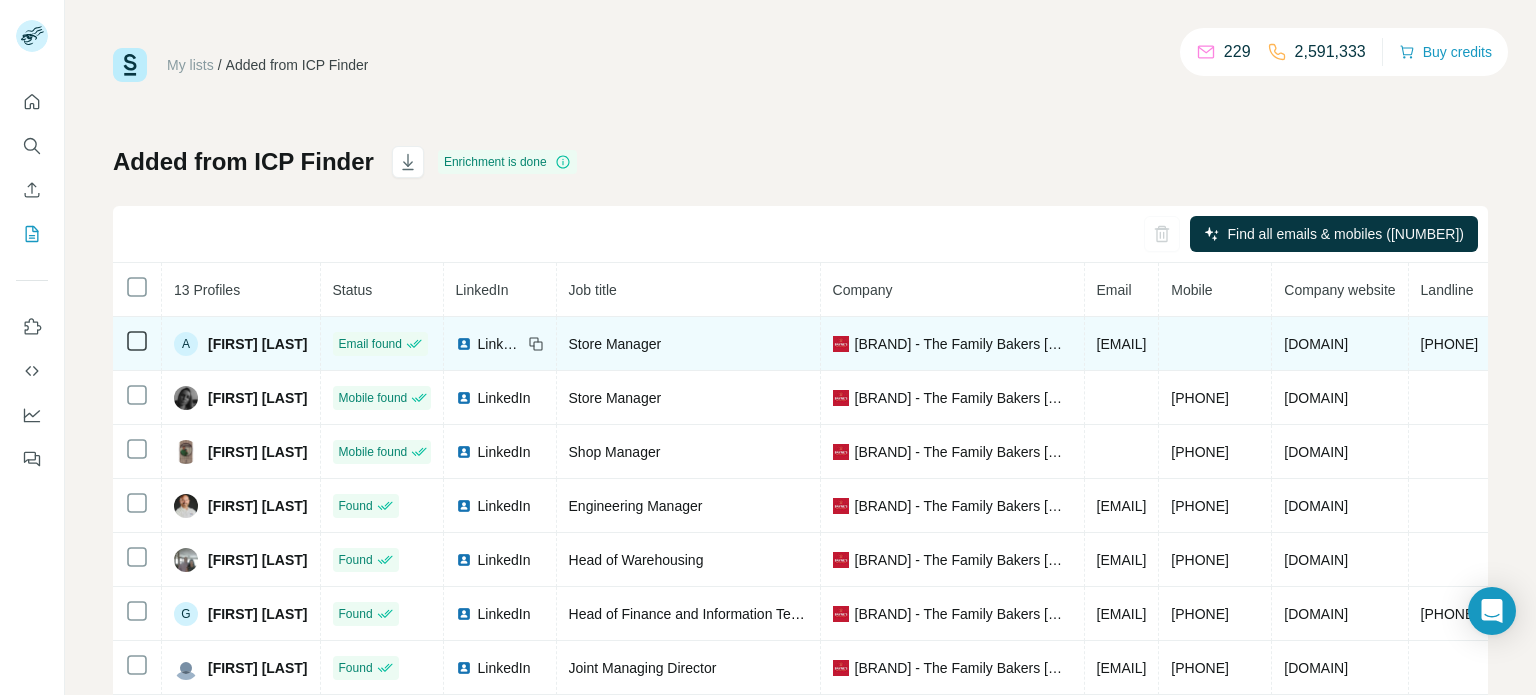copy on "[NAME]@[DOMAIN].com" 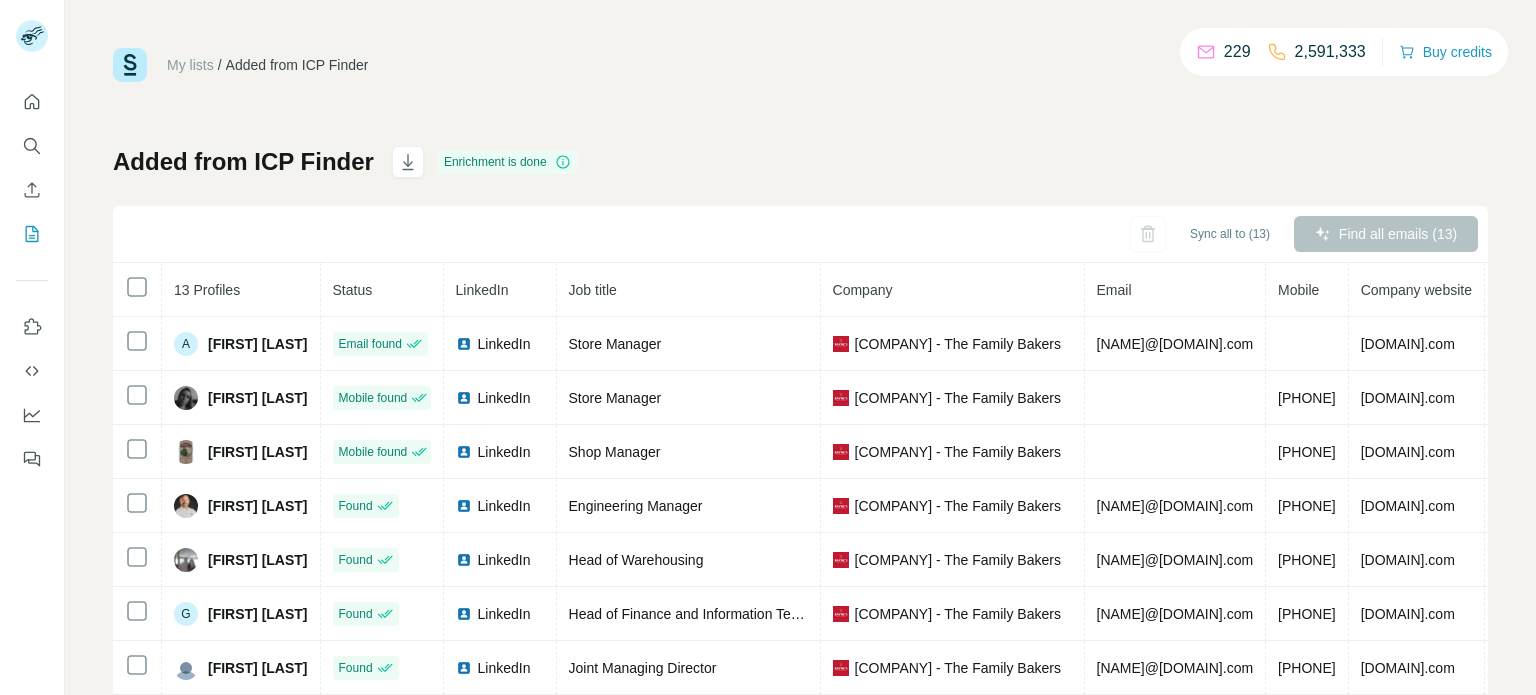 scroll, scrollTop: 0, scrollLeft: 0, axis: both 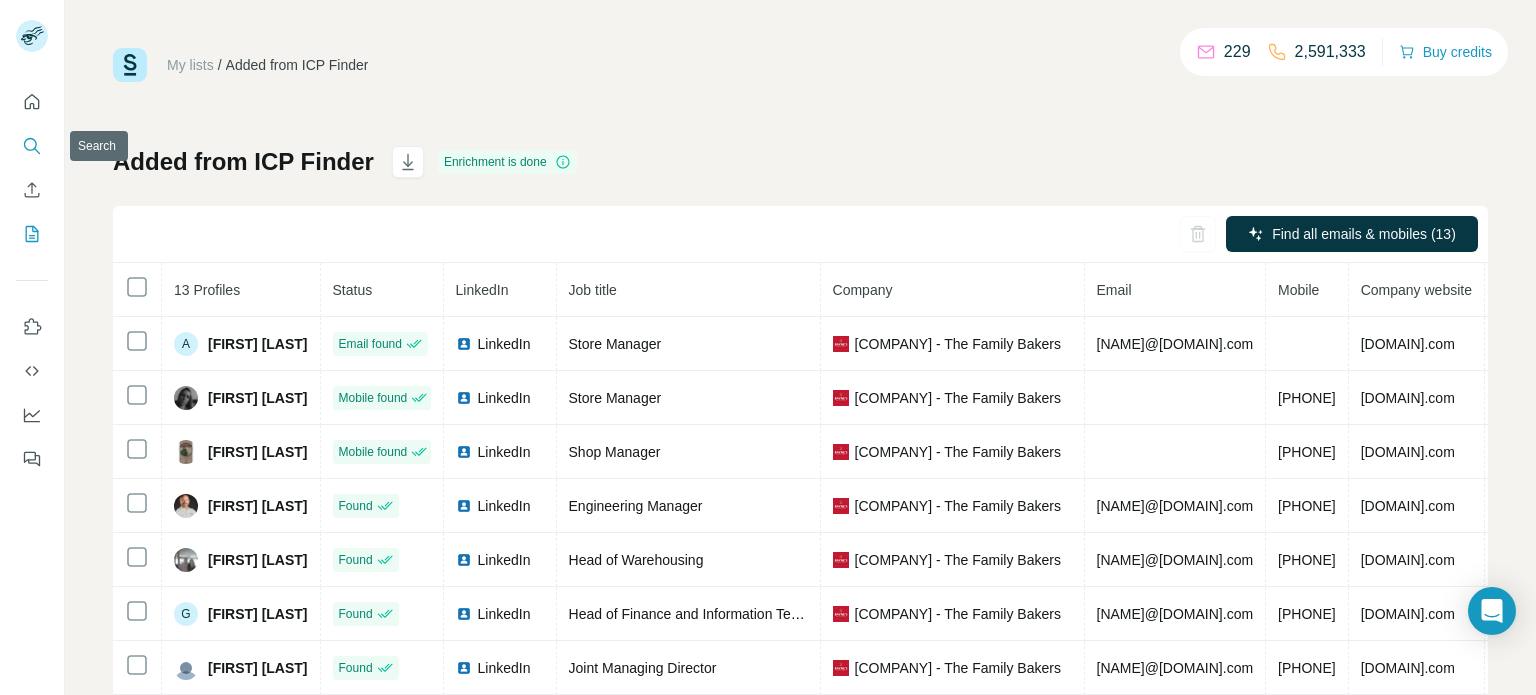 click 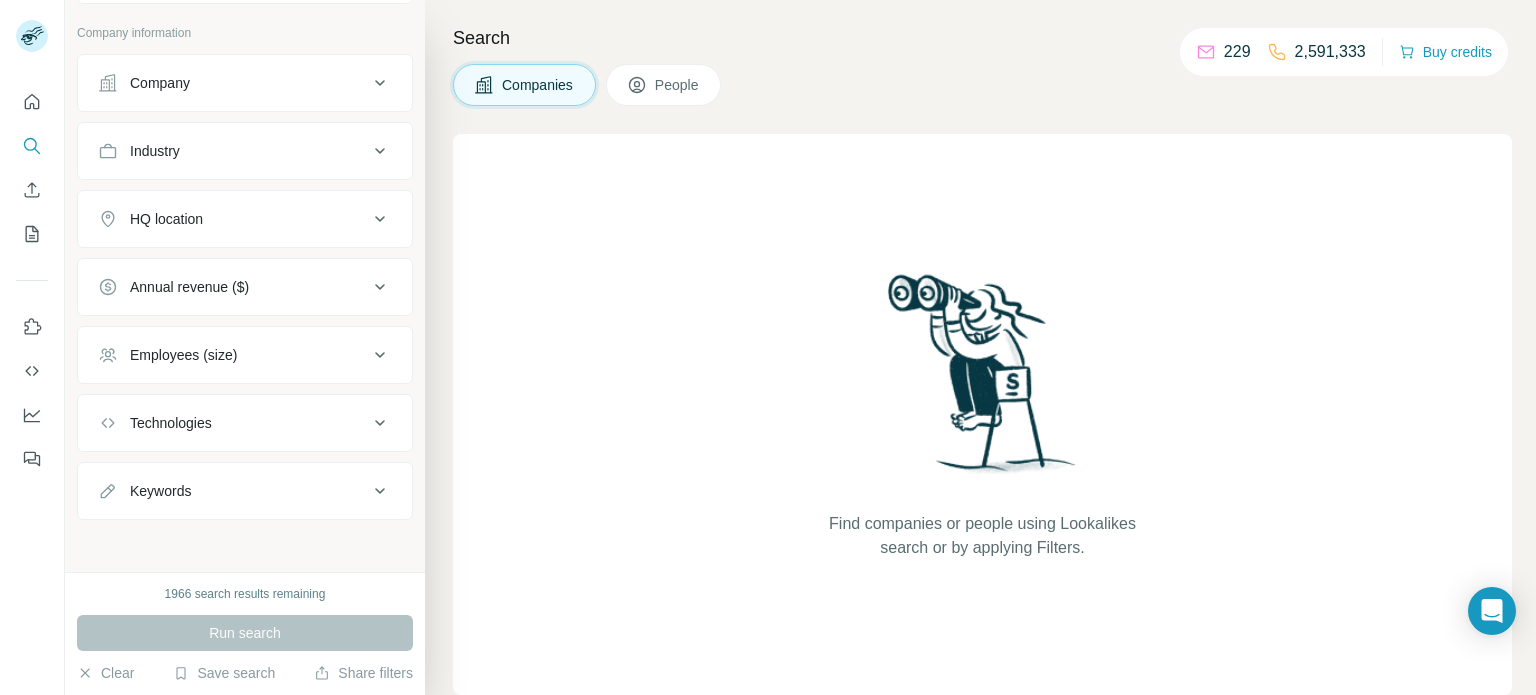 scroll, scrollTop: 0, scrollLeft: 0, axis: both 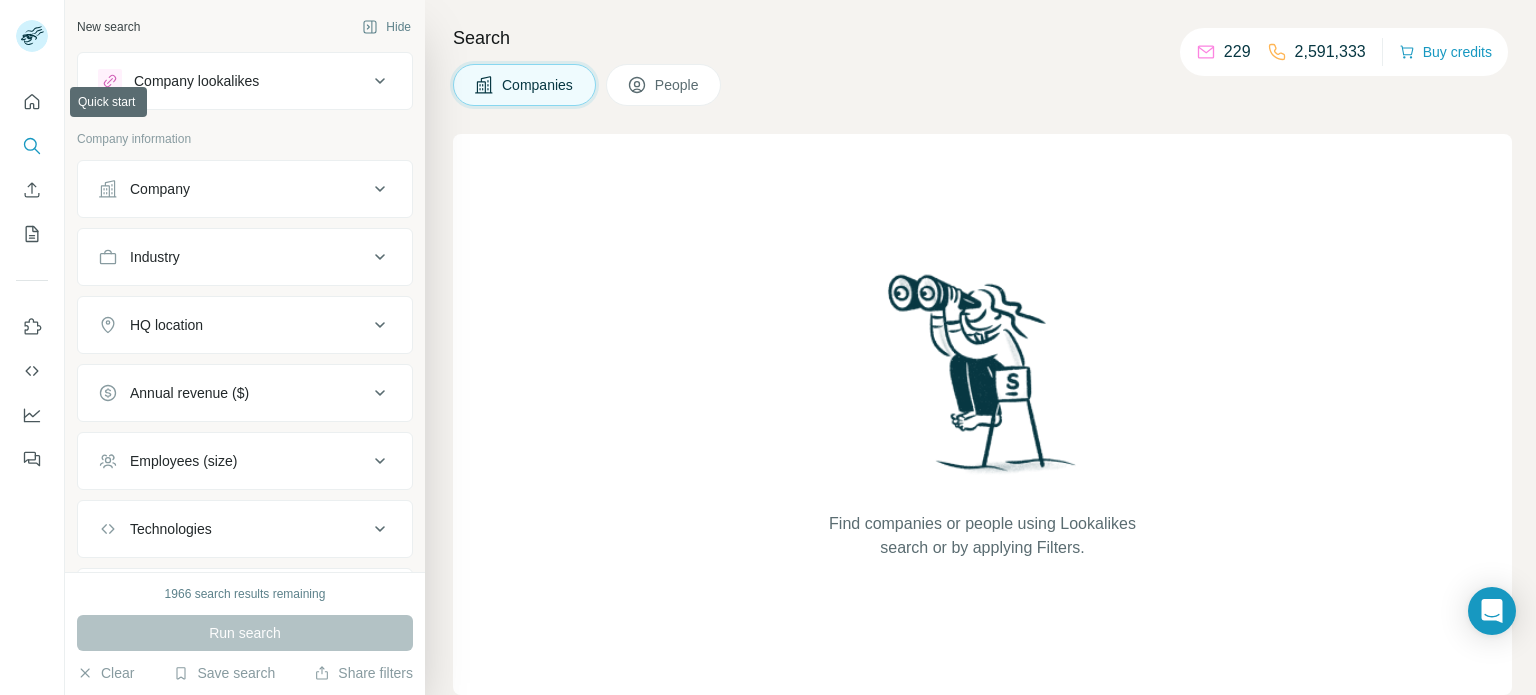 click 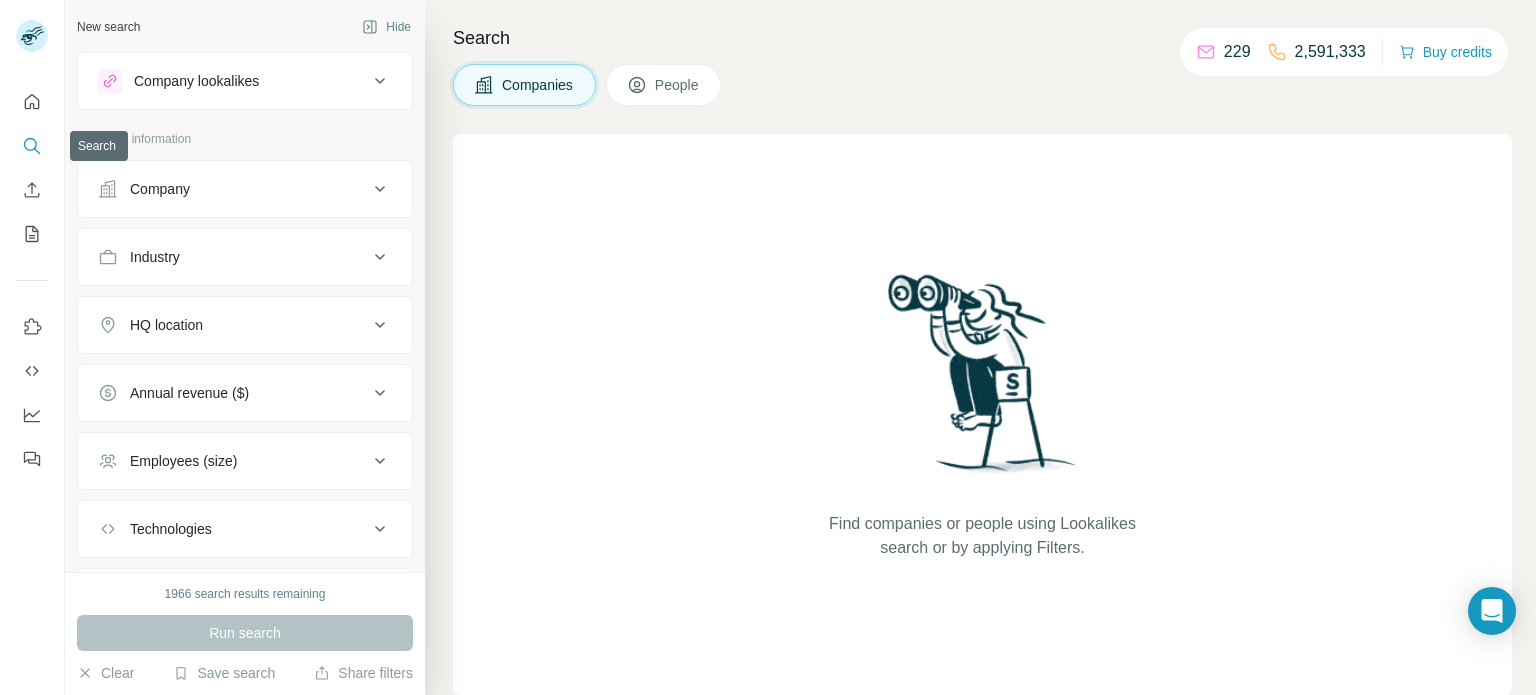 click 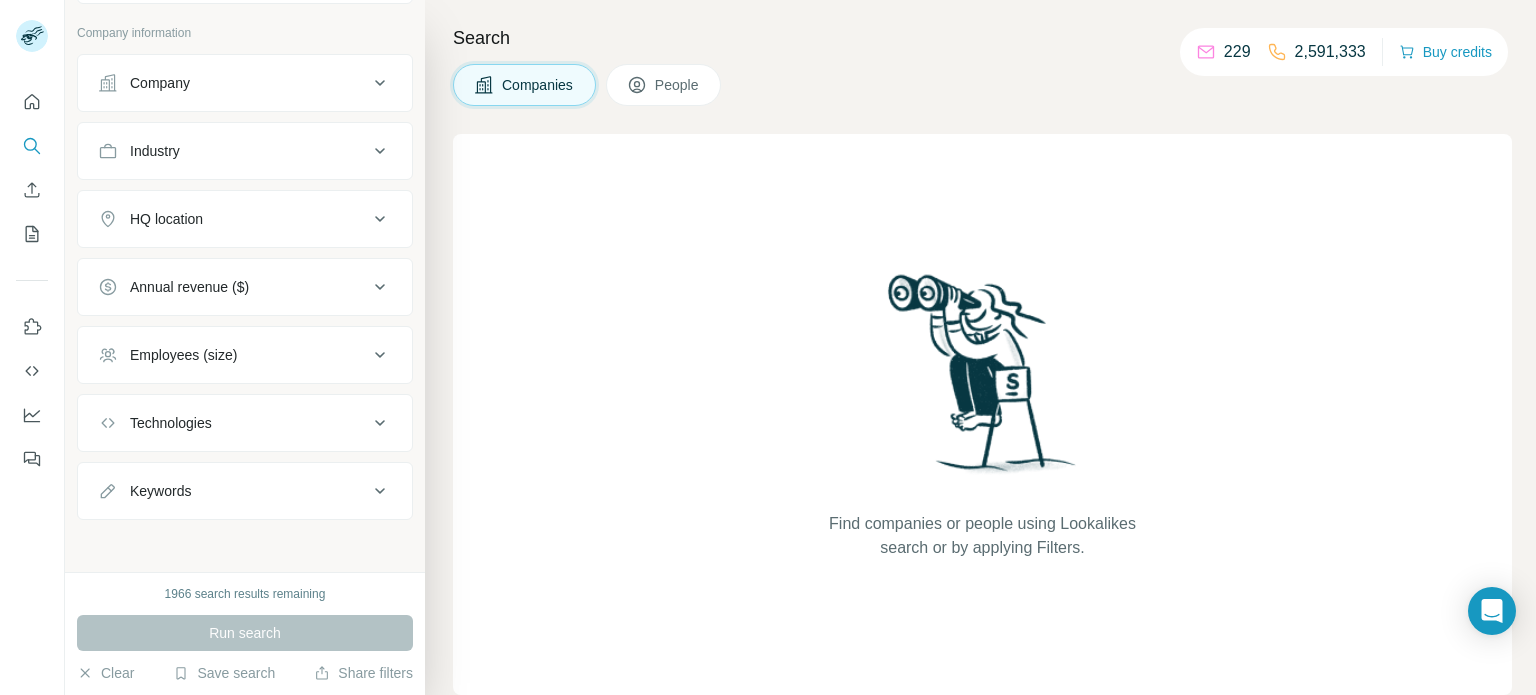 scroll, scrollTop: 0, scrollLeft: 0, axis: both 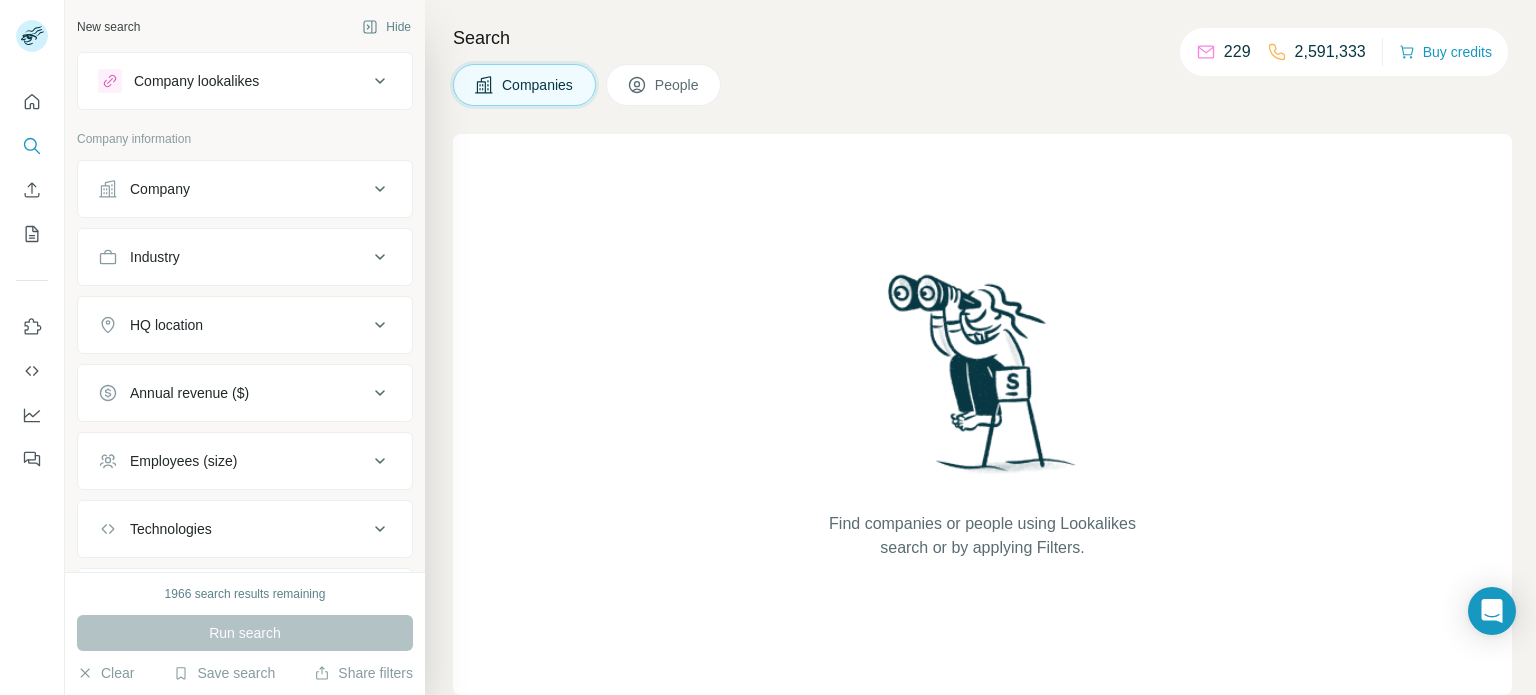 click on "Company" at bounding box center [233, 189] 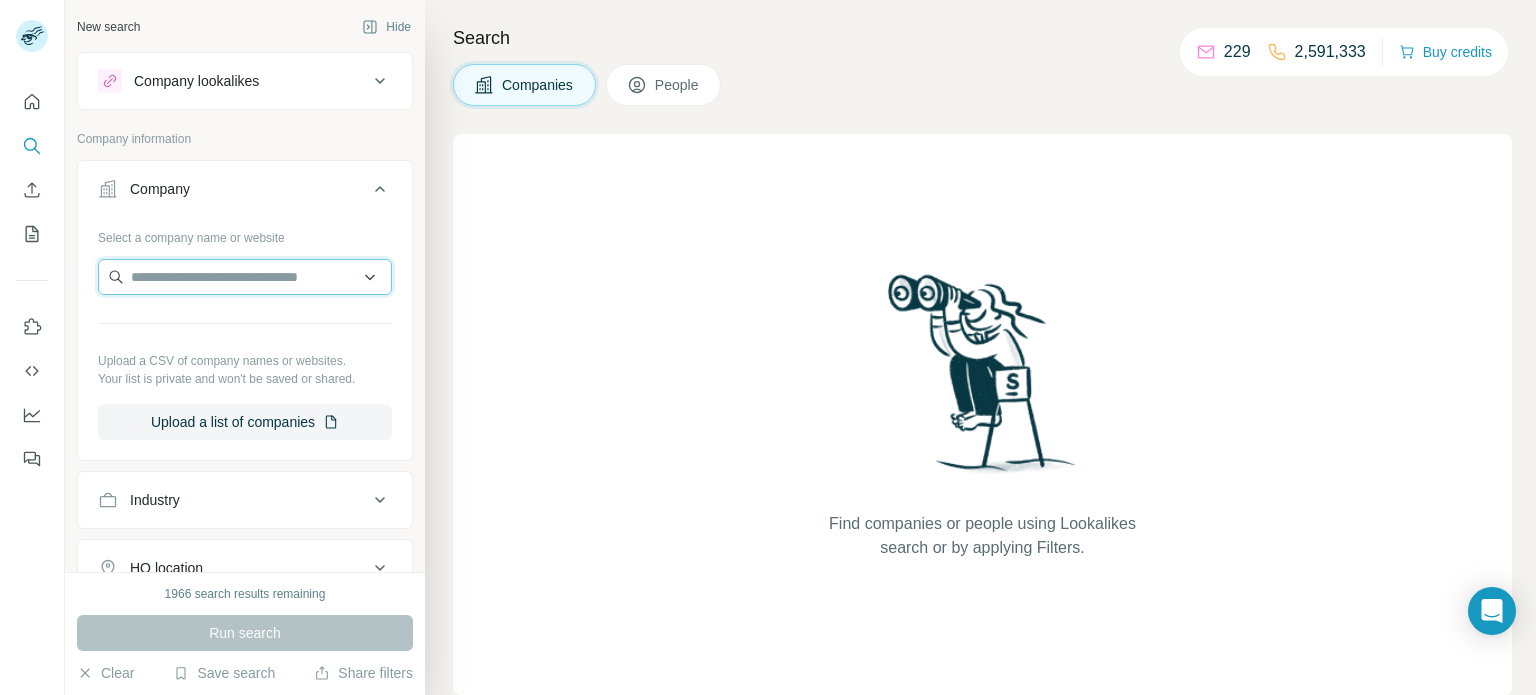 click at bounding box center [245, 277] 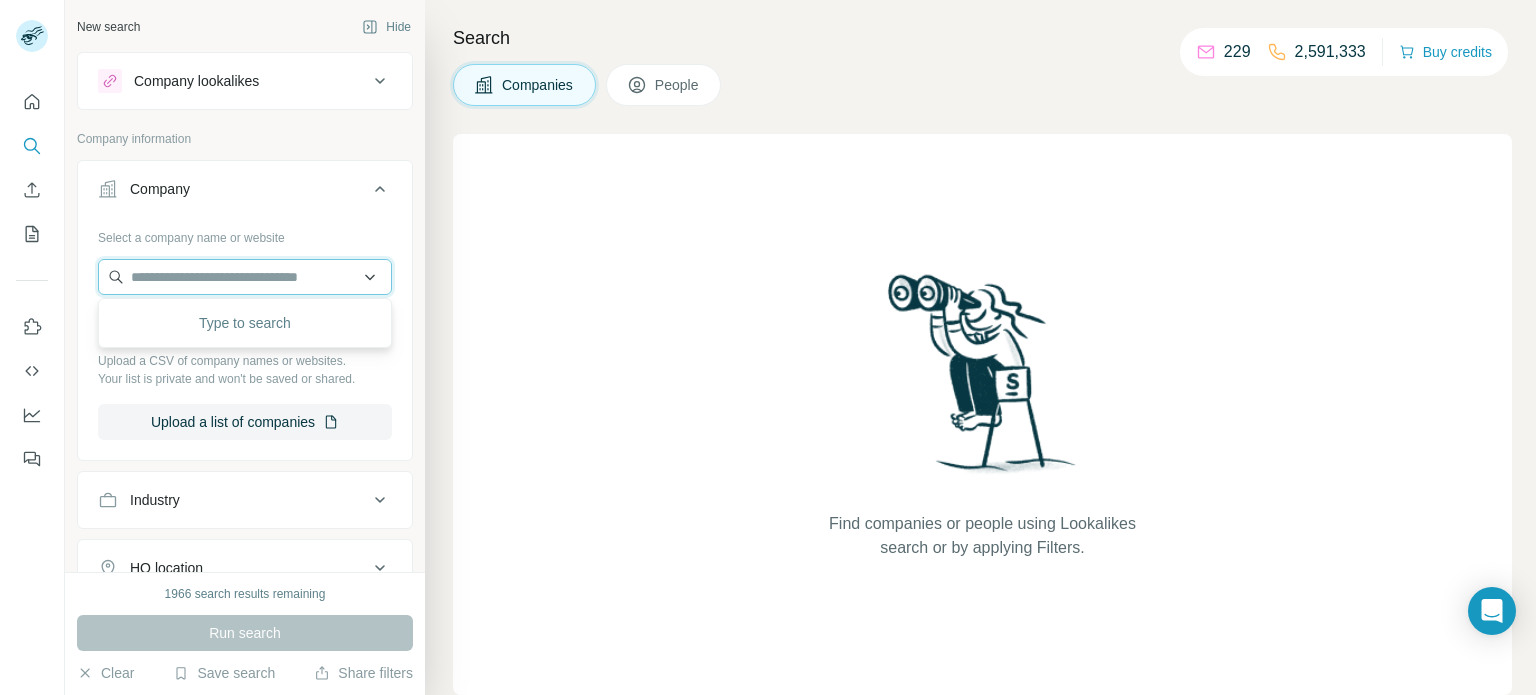 paste on "**********" 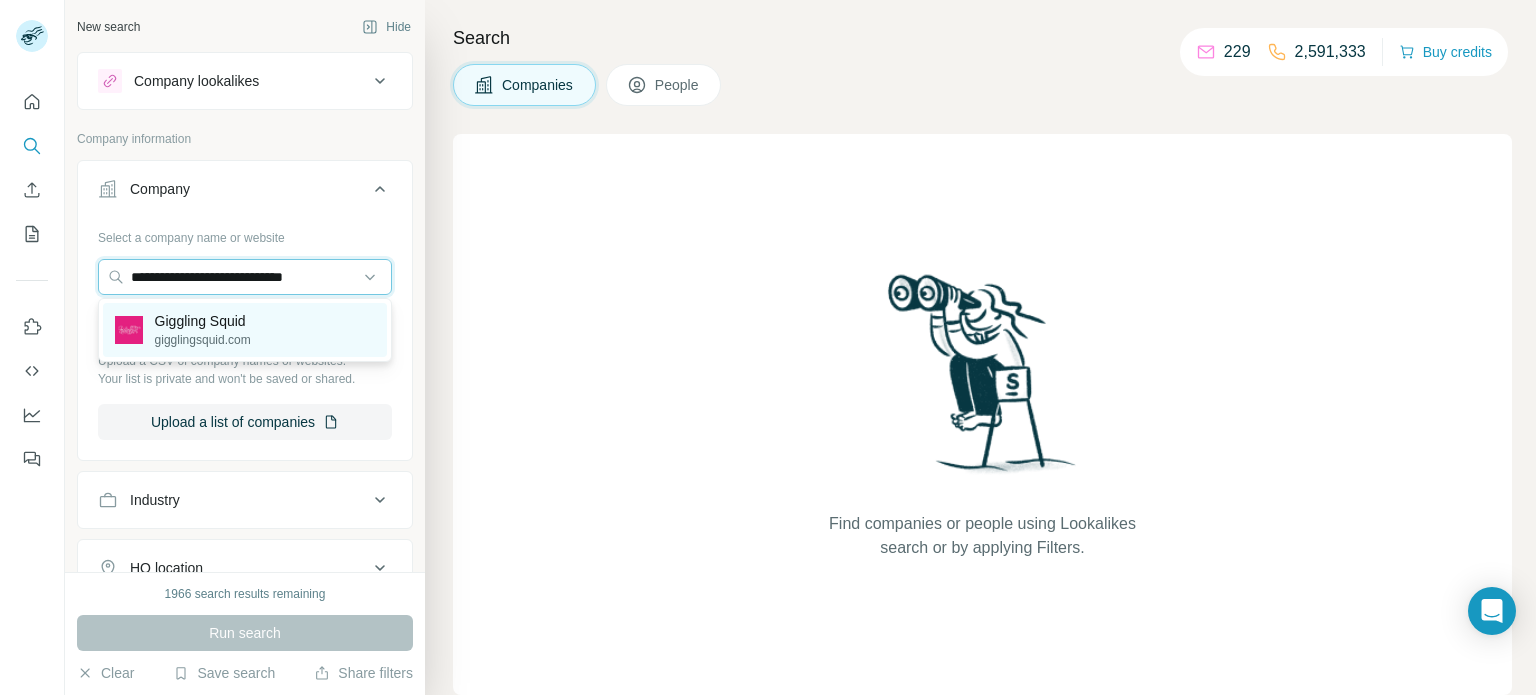 type on "**********" 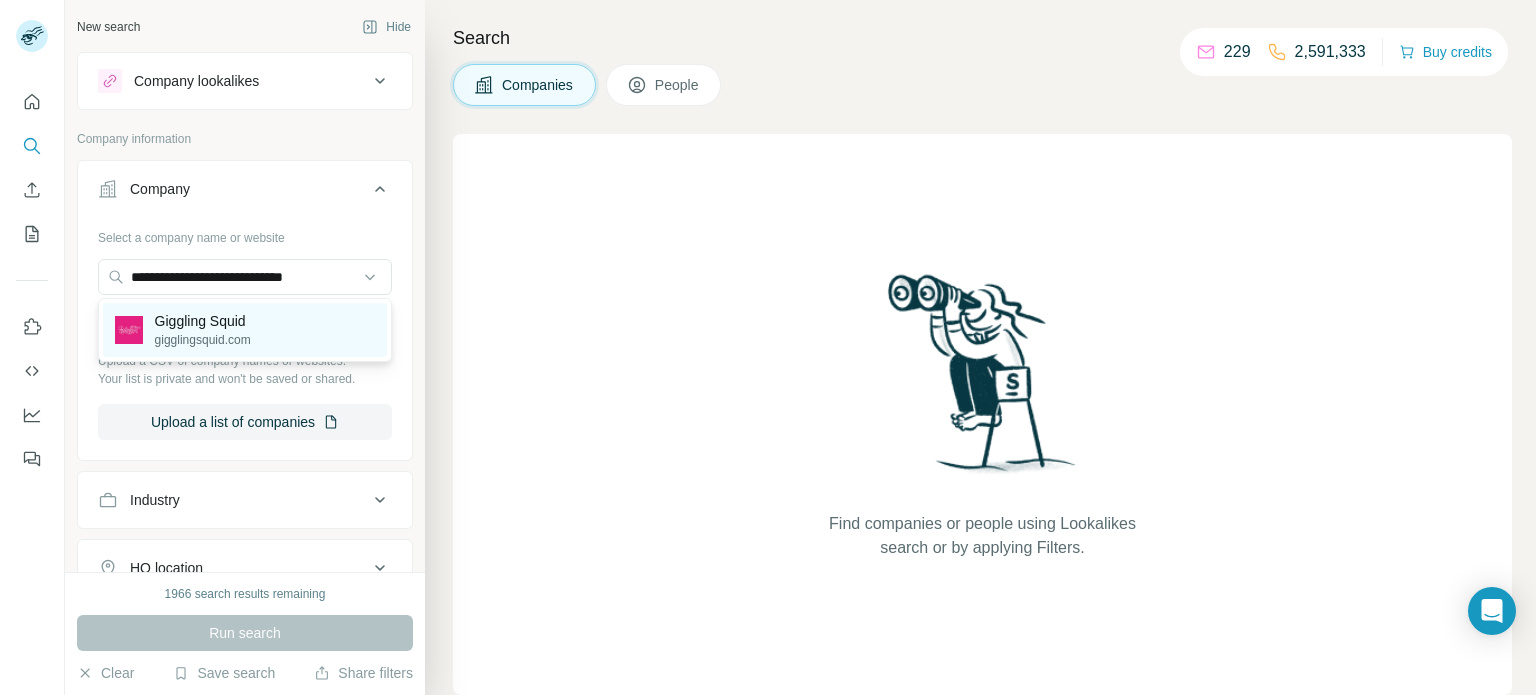 click on "Giggling Squid" at bounding box center (203, 321) 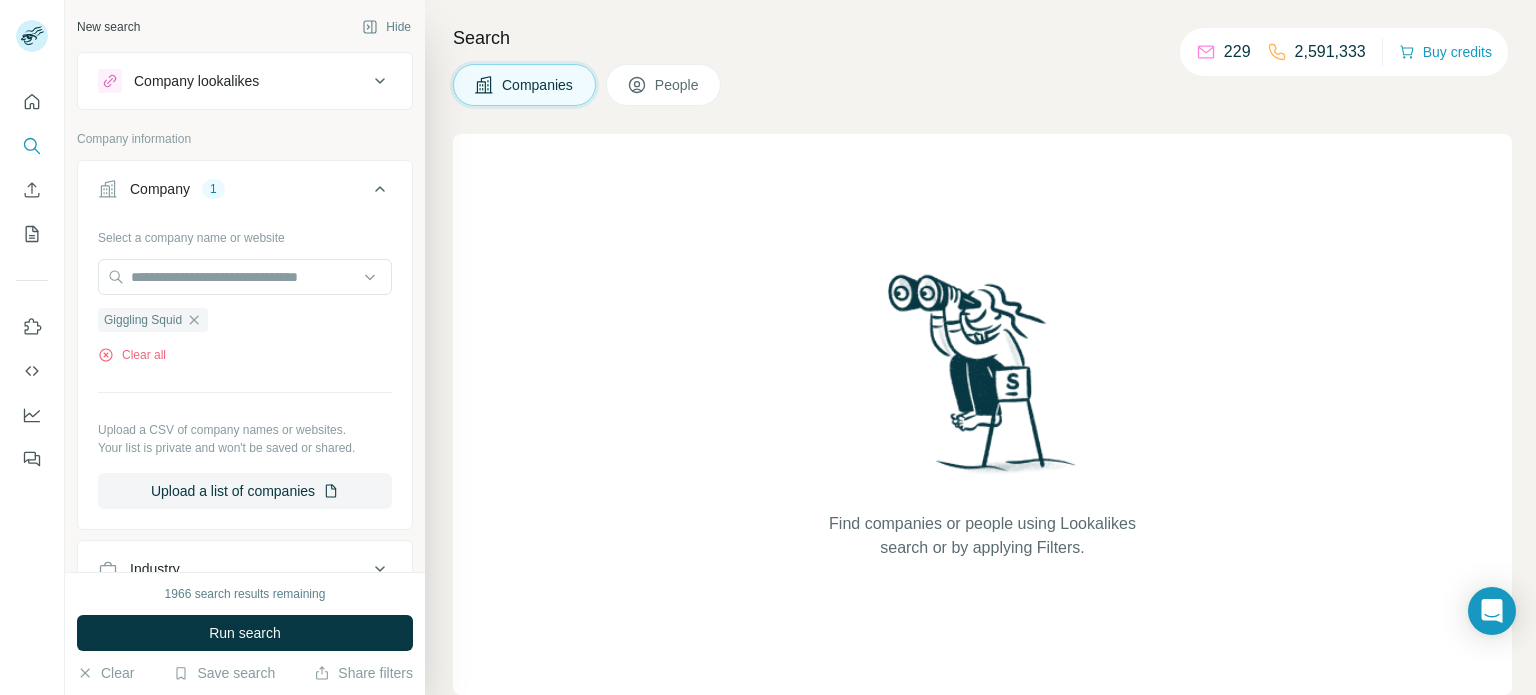 click on "Run search" at bounding box center (245, 633) 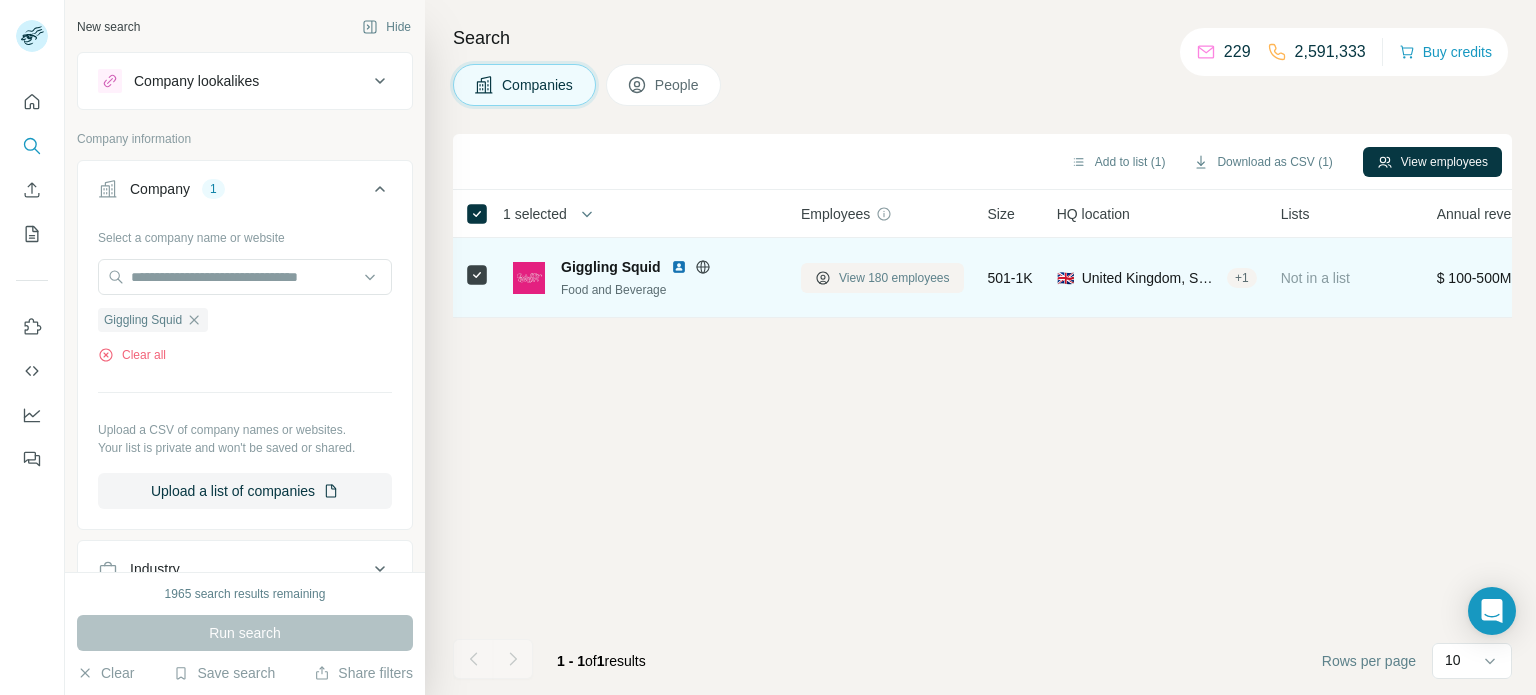 click on "View 180 employees" at bounding box center [894, 278] 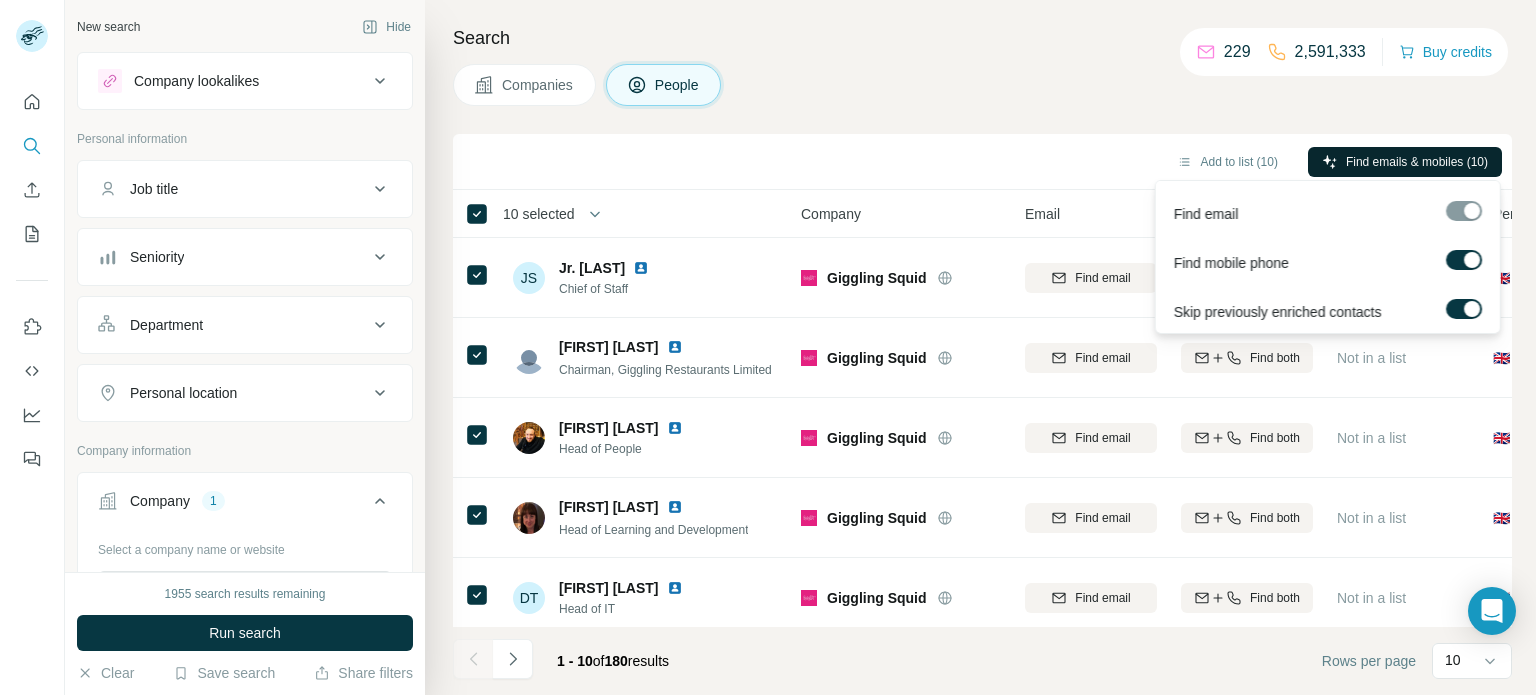 click on "Find emails & mobiles (10)" at bounding box center (1417, 162) 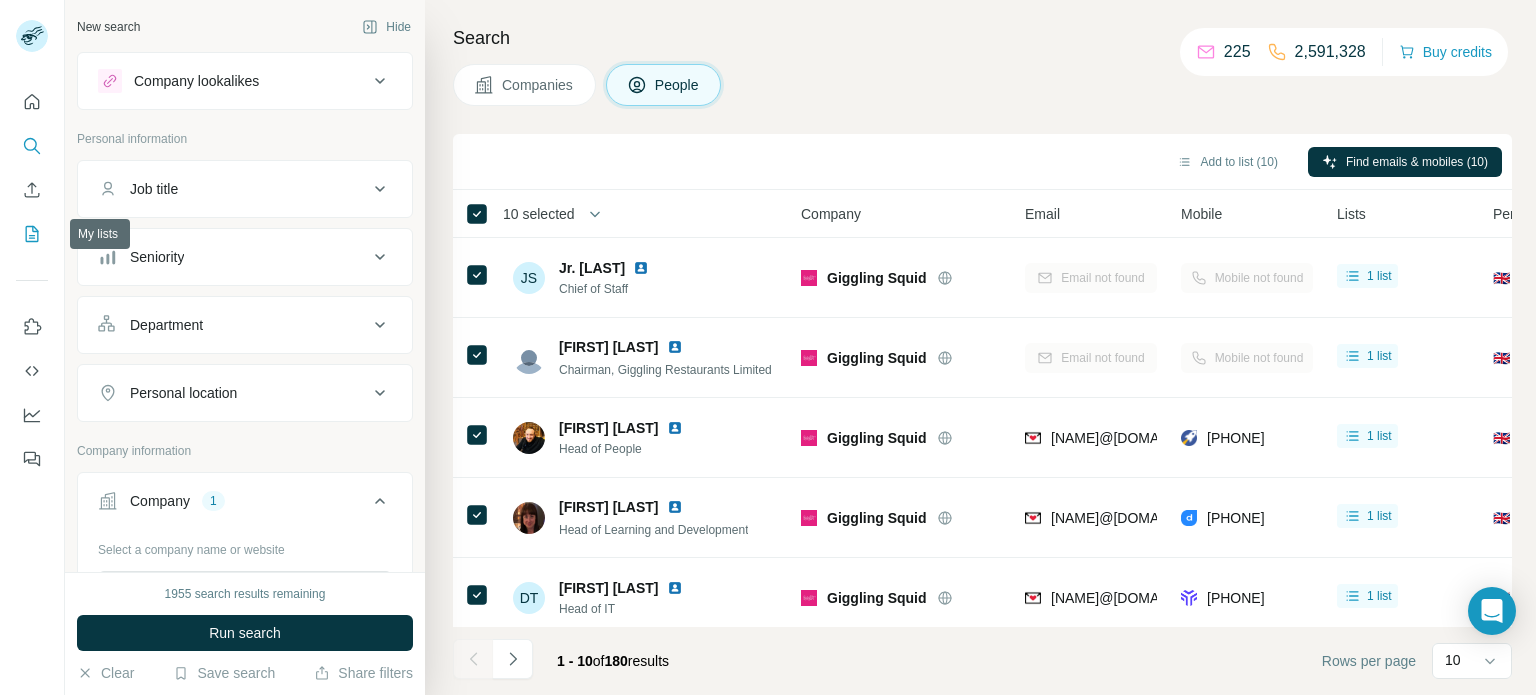 click 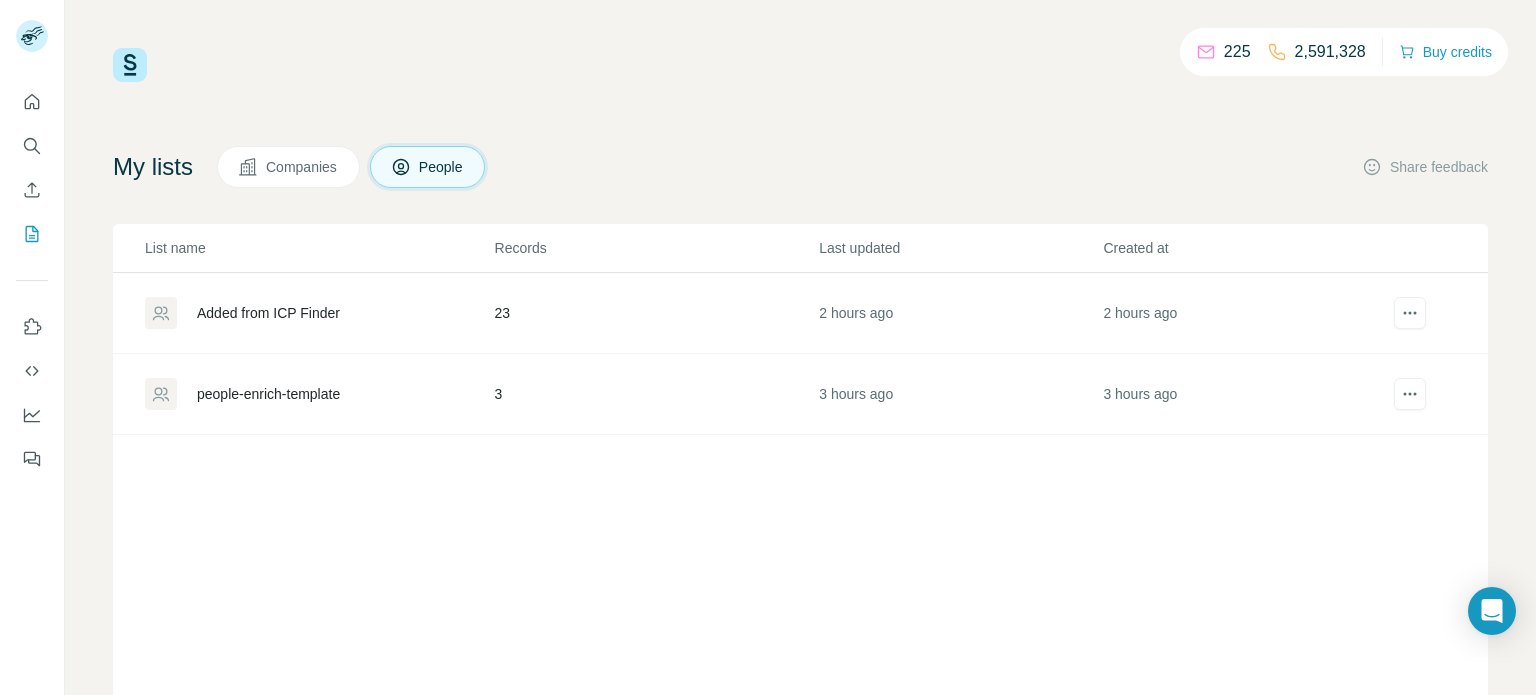 click on "Added from ICP Finder" at bounding box center (268, 313) 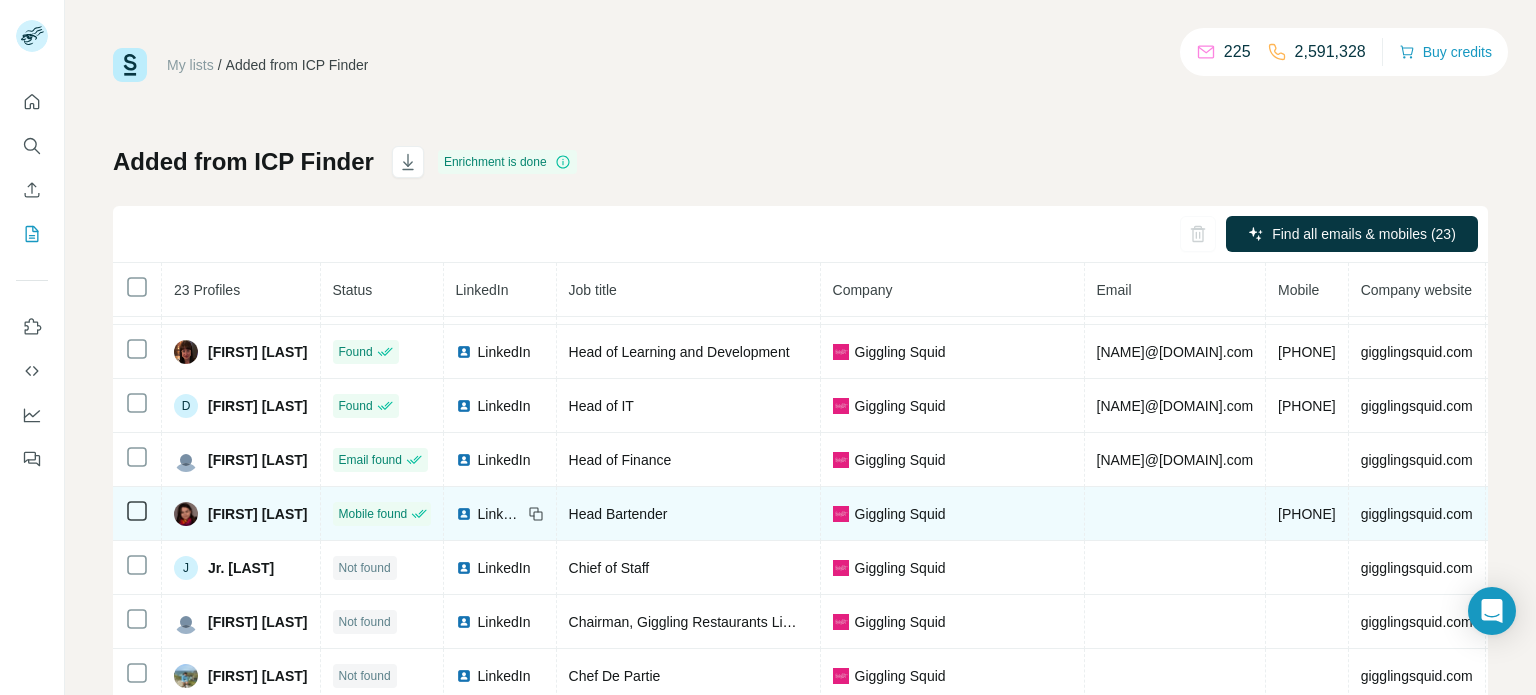 scroll, scrollTop: 39, scrollLeft: 0, axis: vertical 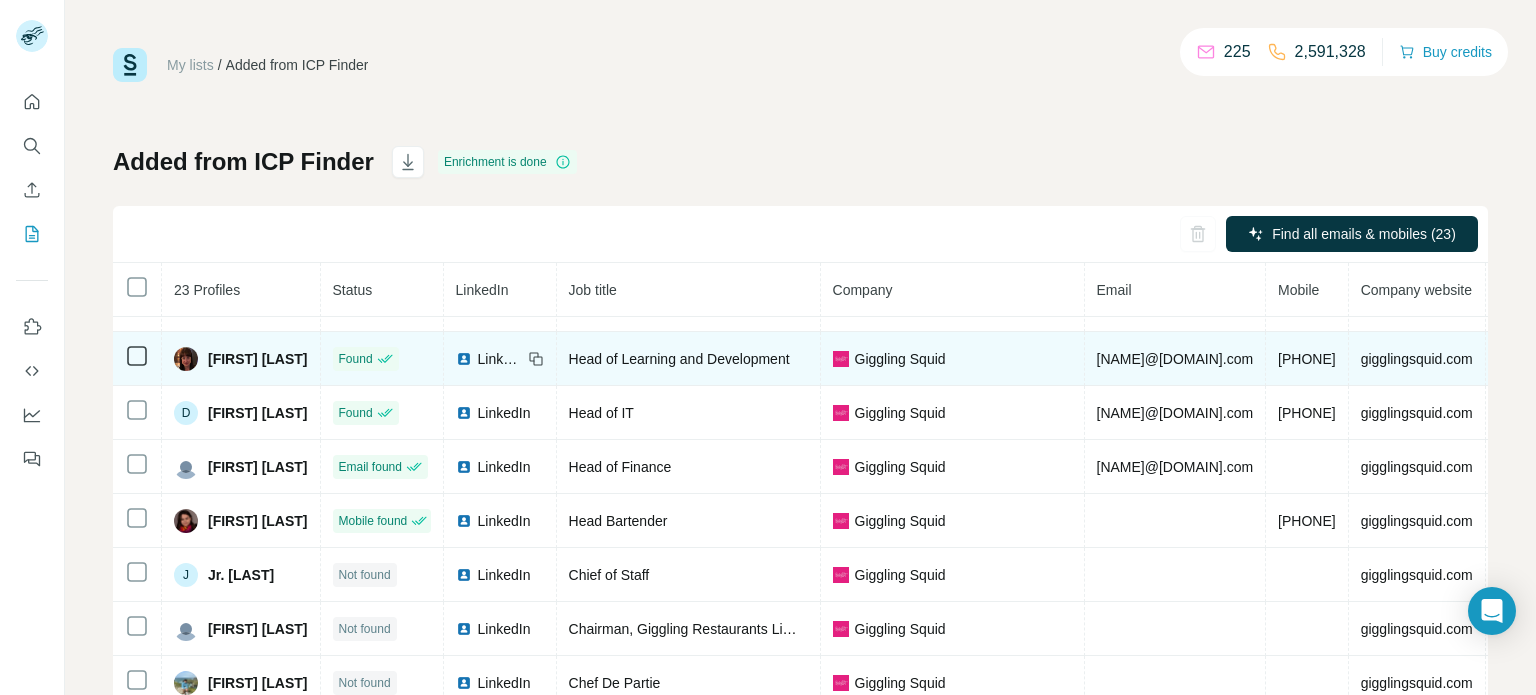 drag, startPoint x: 1154, startPoint y: 359, endPoint x: 1351, endPoint y: 361, distance: 197.01015 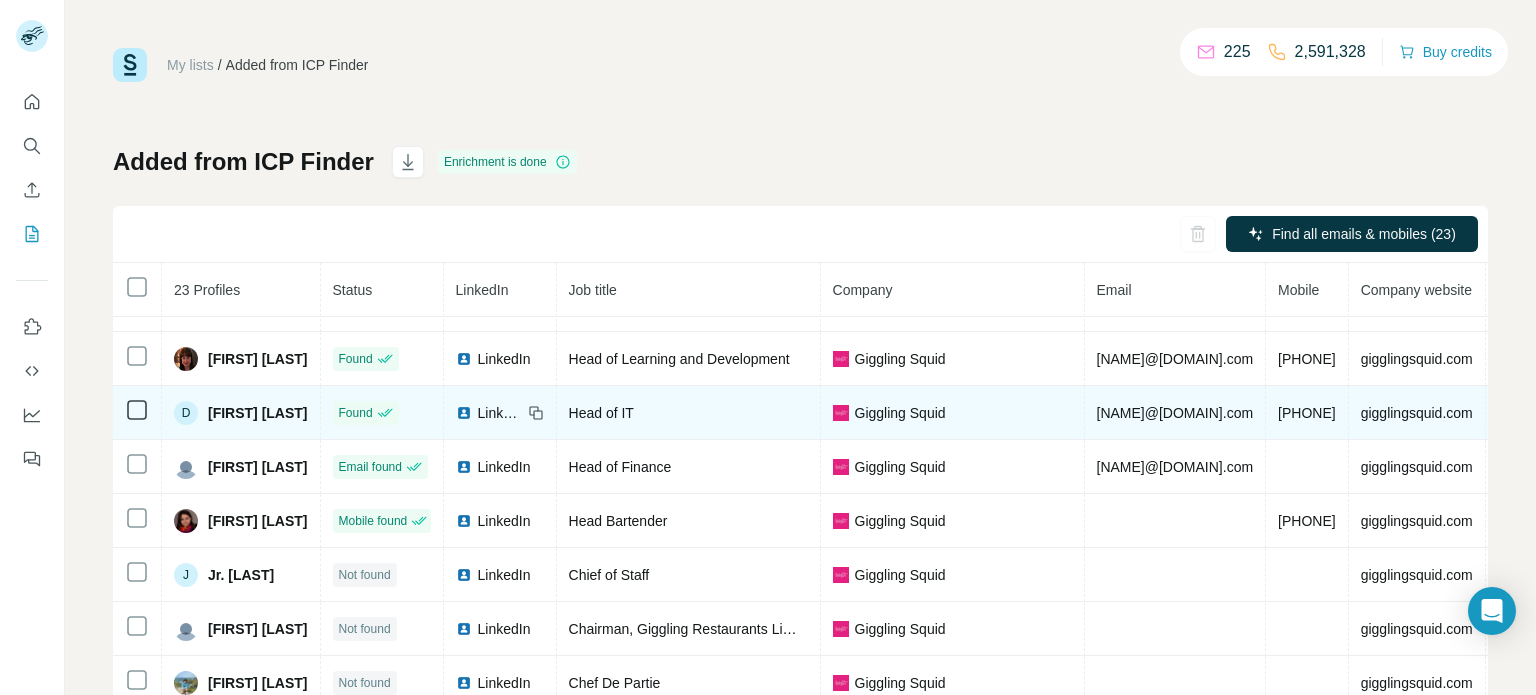 drag, startPoint x: 1311, startPoint y: 404, endPoint x: 1150, endPoint y: 409, distance: 161.07762 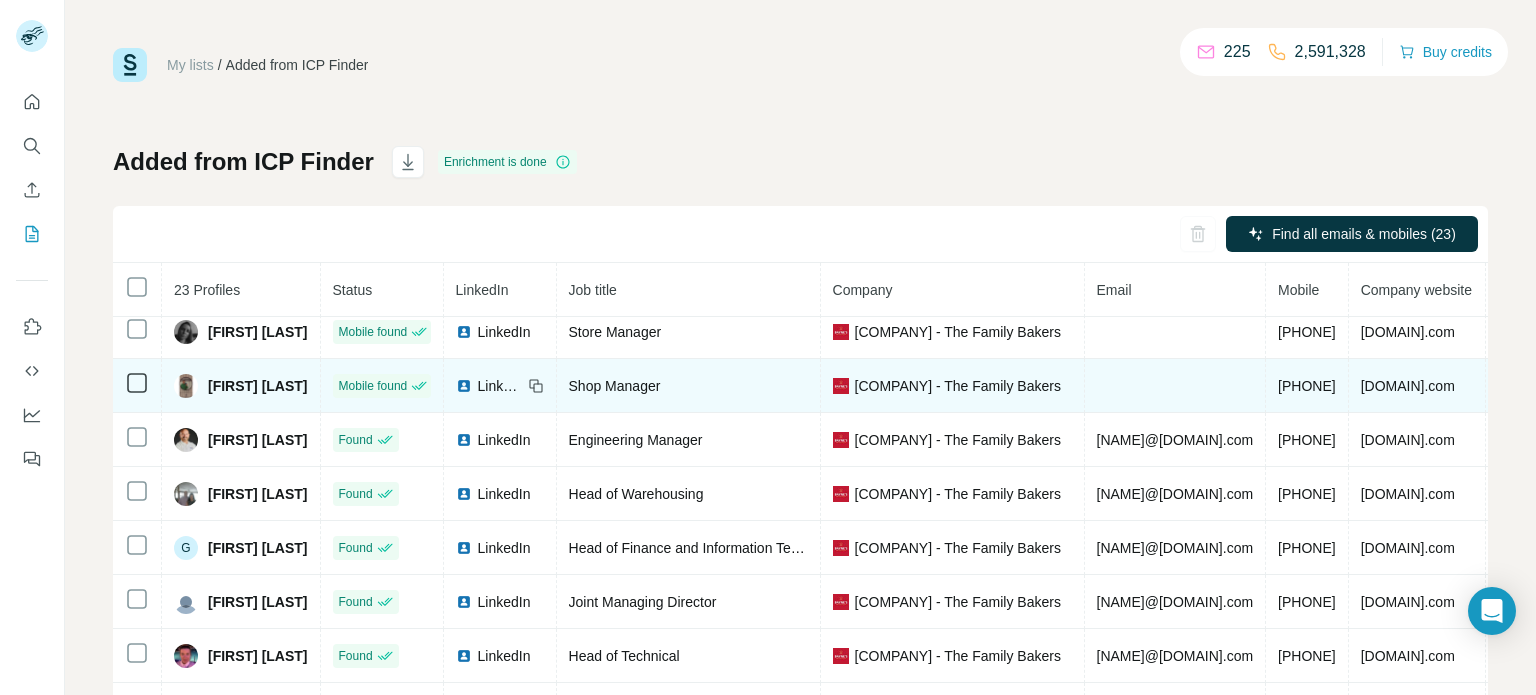 scroll, scrollTop: 614, scrollLeft: 0, axis: vertical 